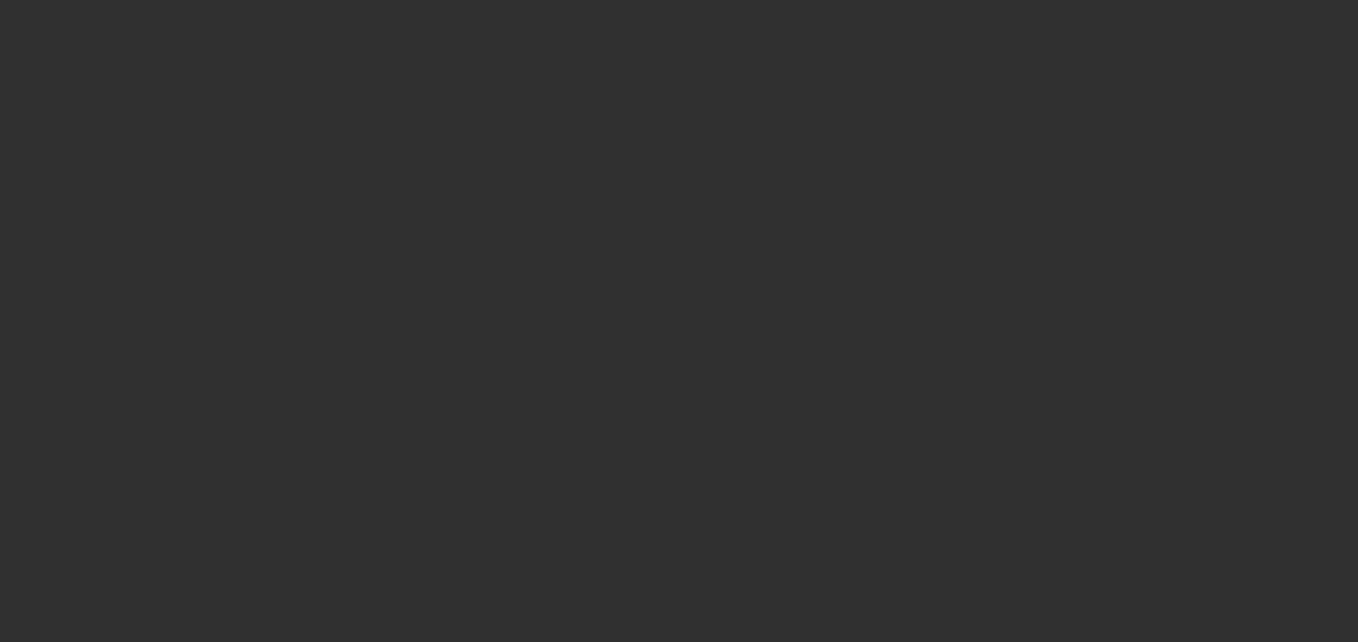 scroll, scrollTop: 0, scrollLeft: 0, axis: both 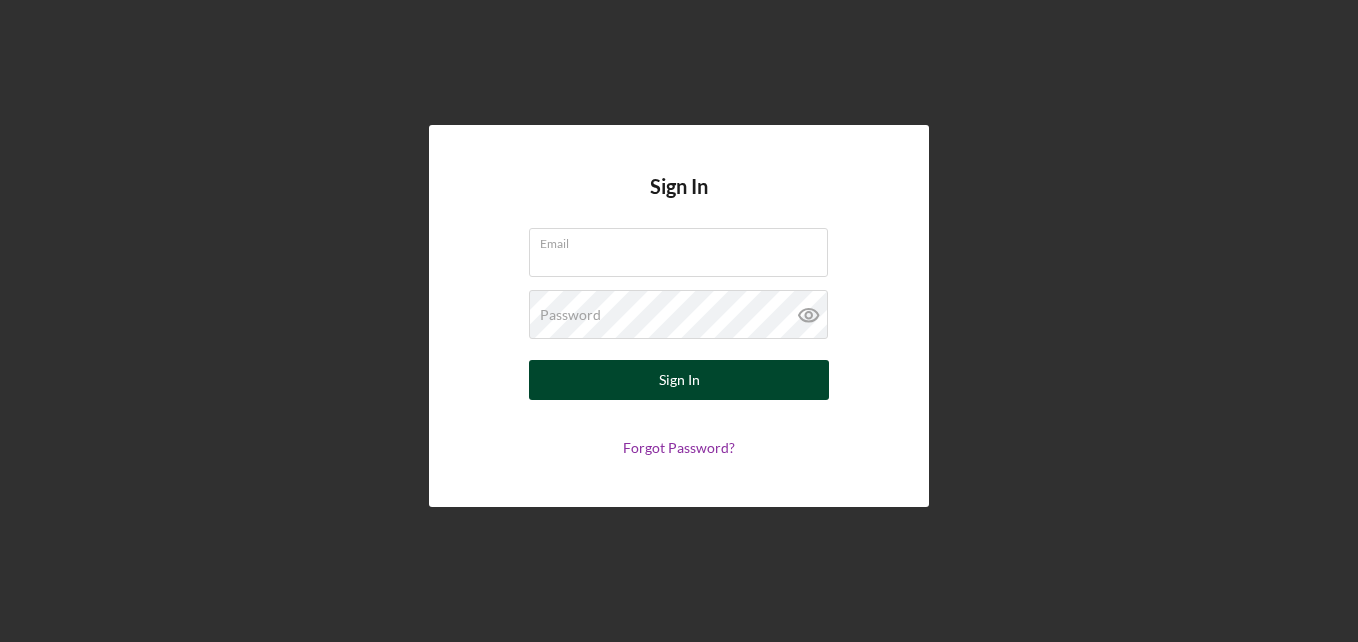 type on "contact@[EXAMPLE.COM]" 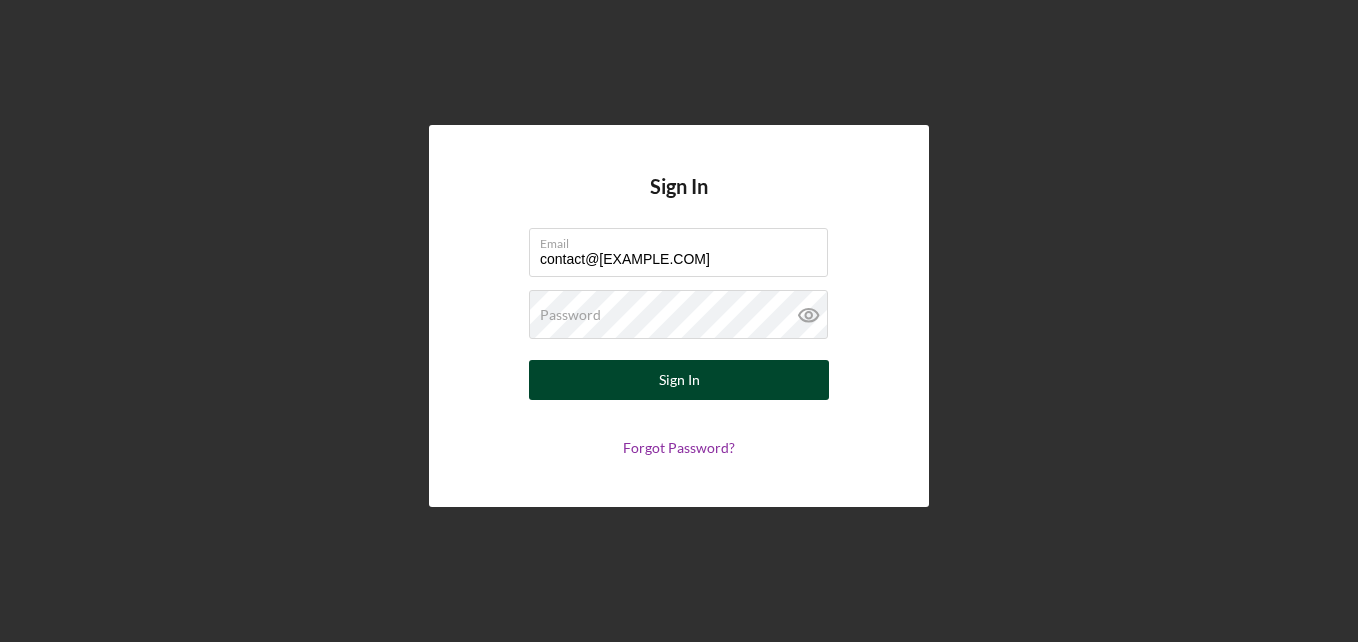 click on "Sign In" at bounding box center (679, 380) 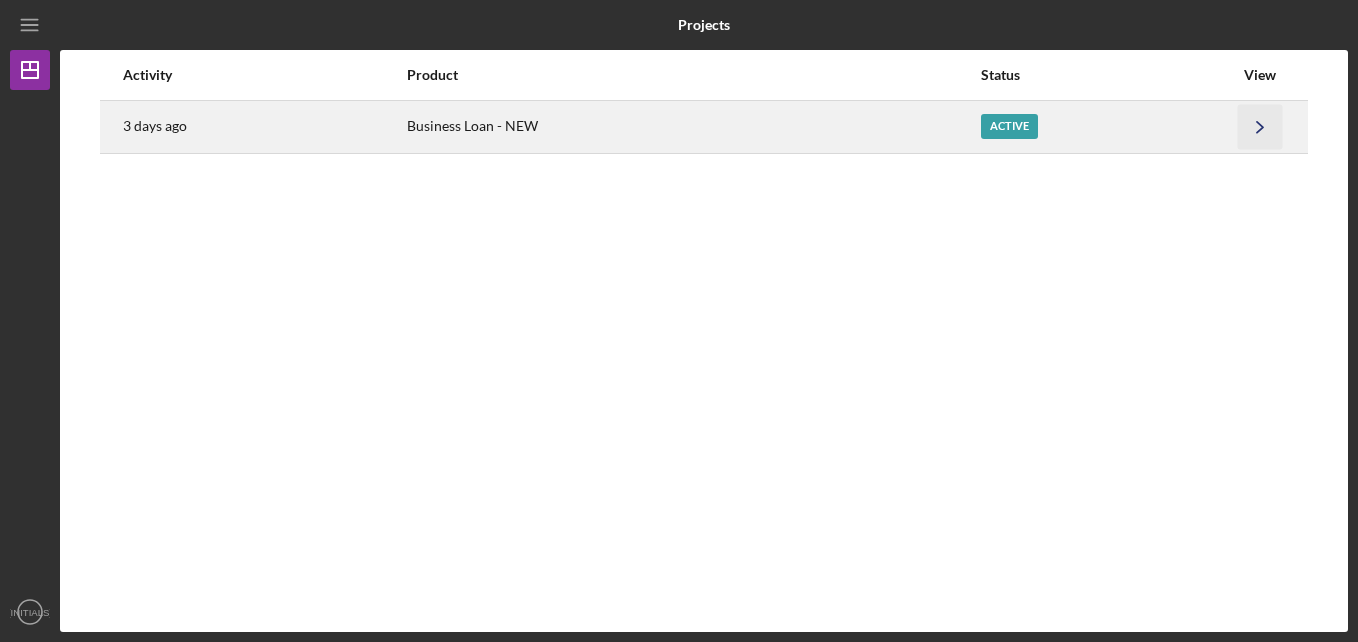 click on "Icon/Navigate" 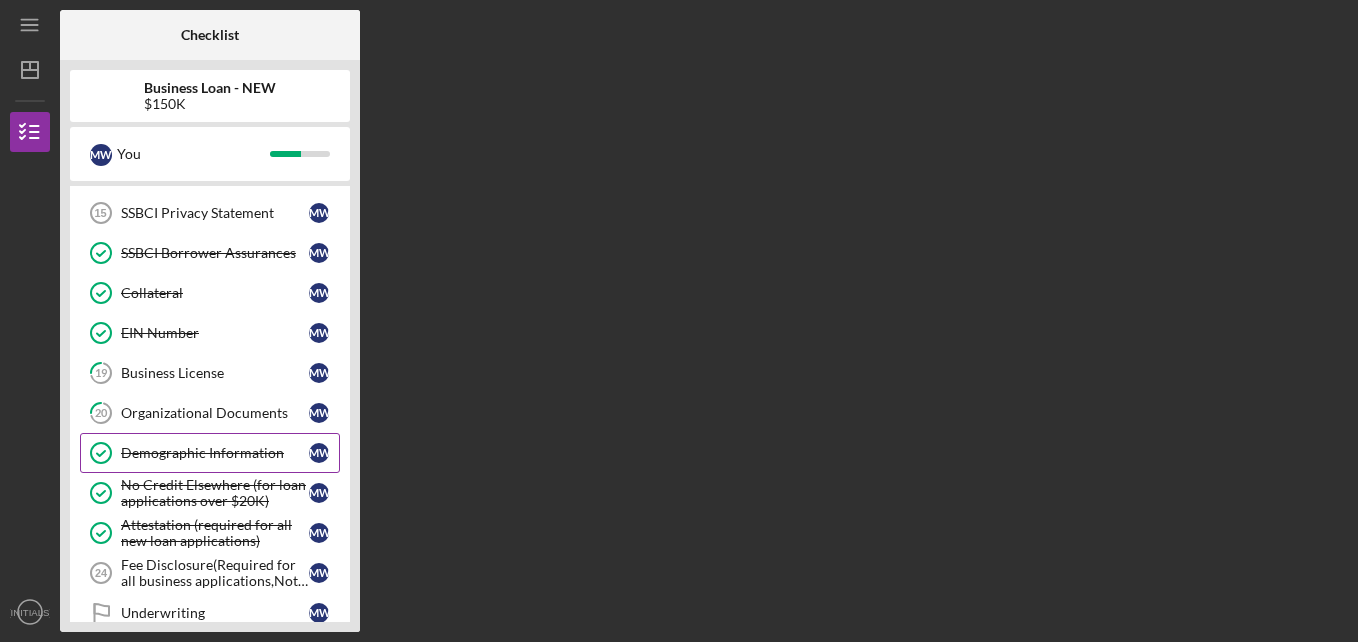 scroll, scrollTop: 450, scrollLeft: 0, axis: vertical 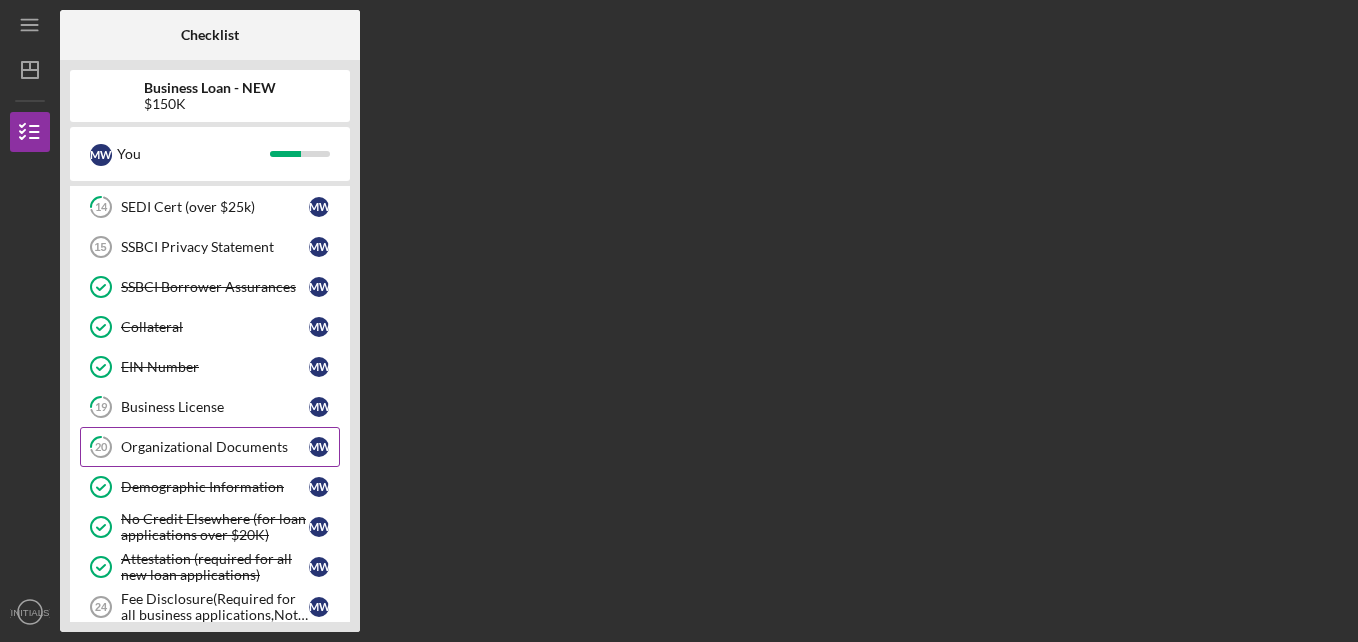 click on "Organizational Documents" at bounding box center [215, 447] 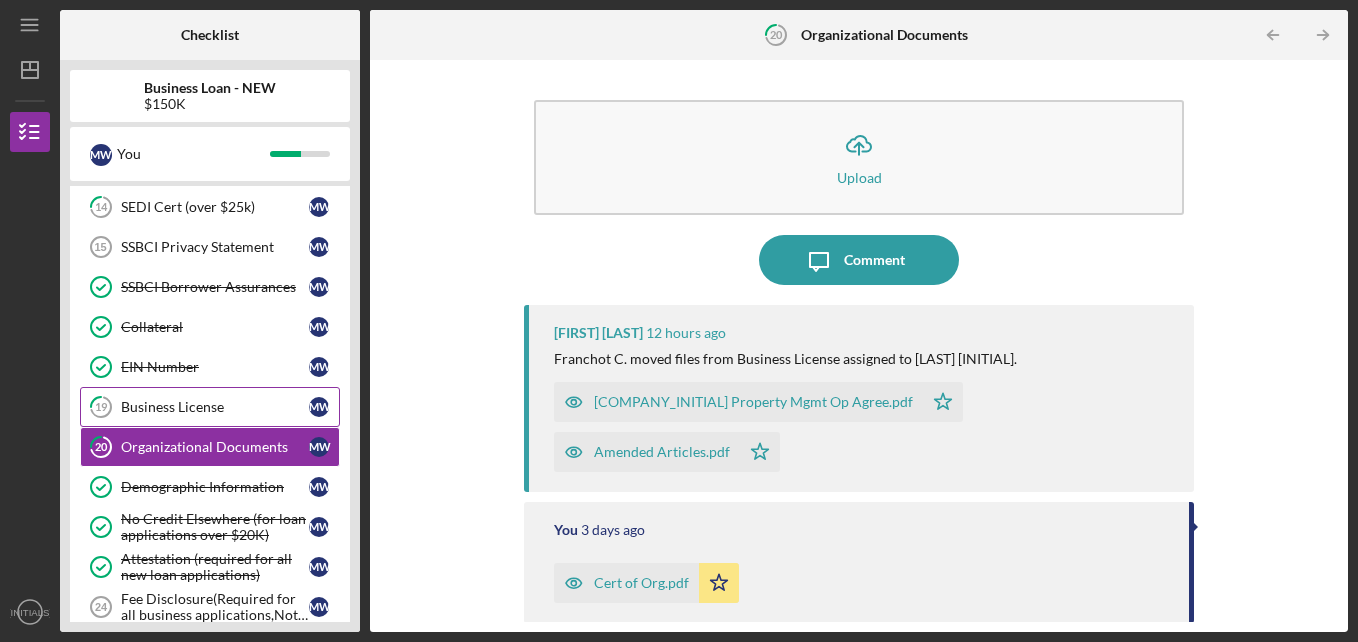 click on "Business License" at bounding box center (215, 407) 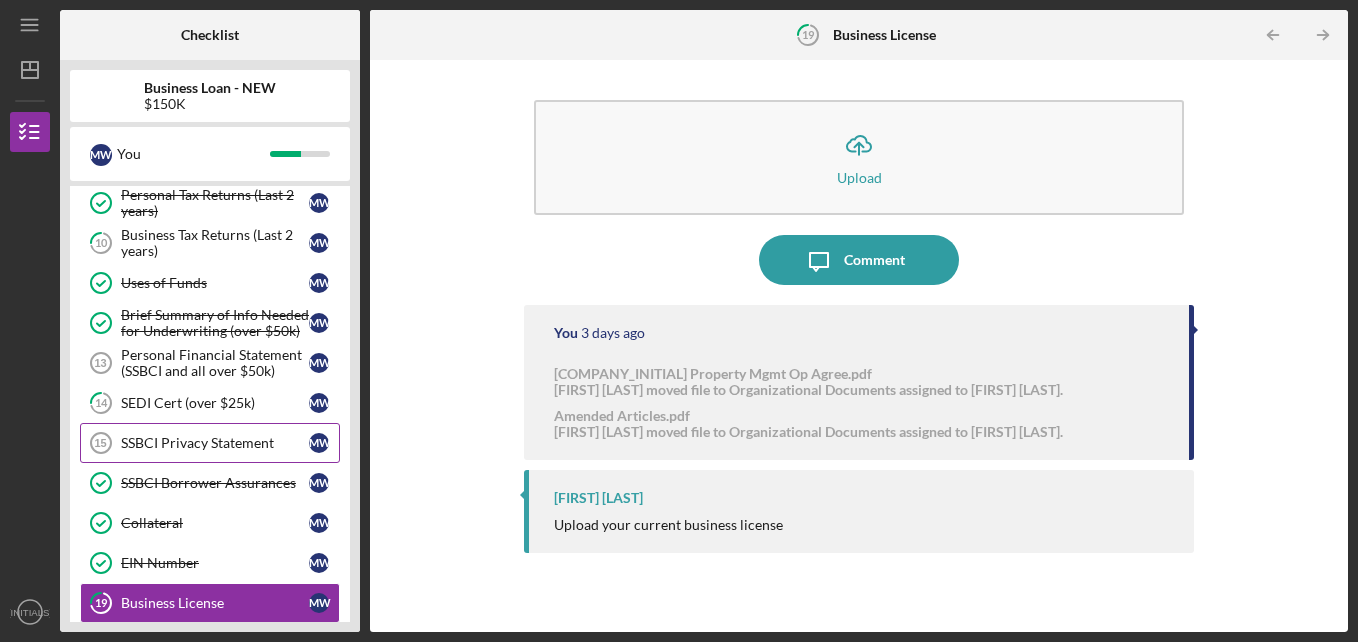 scroll, scrollTop: 250, scrollLeft: 0, axis: vertical 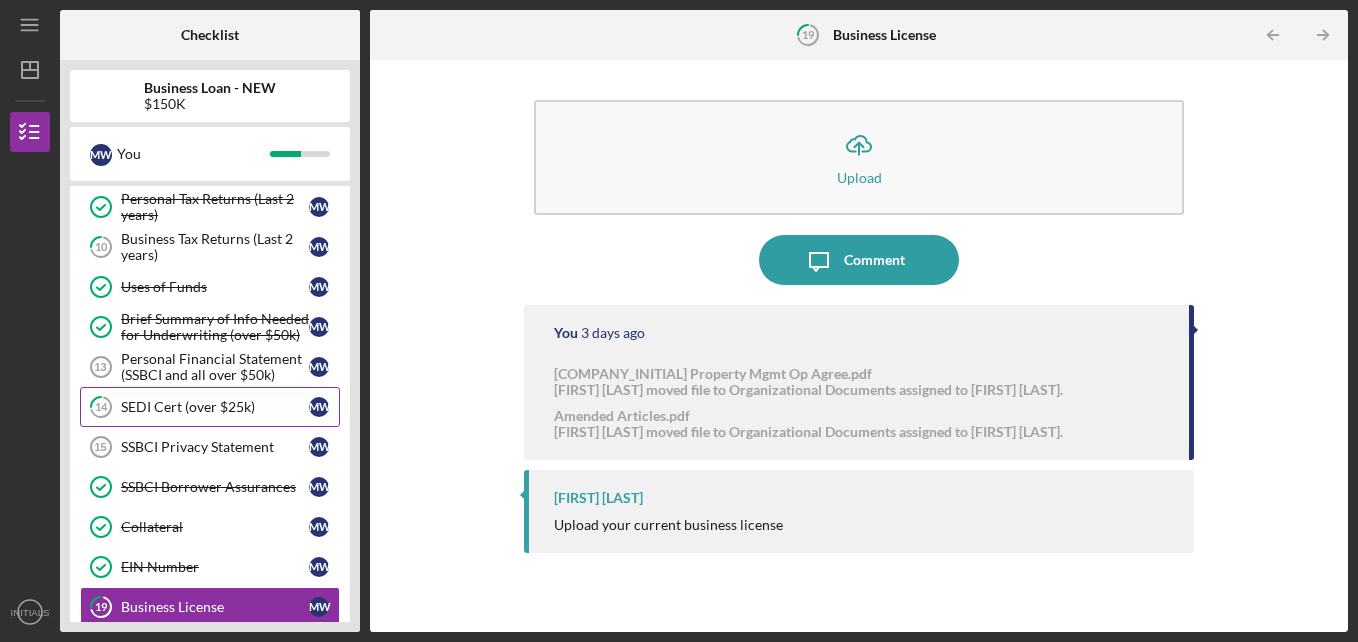 click on "14 SEDI Cert (over $25k) M W" at bounding box center [210, 407] 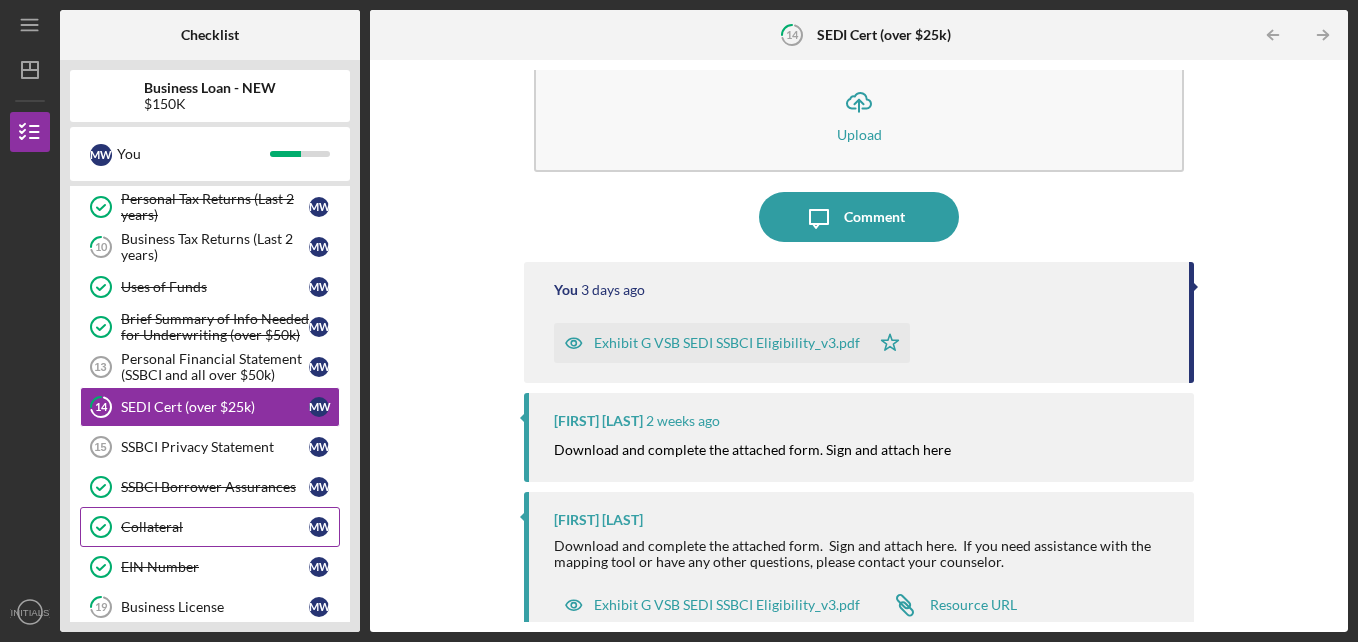 scroll, scrollTop: 66, scrollLeft: 0, axis: vertical 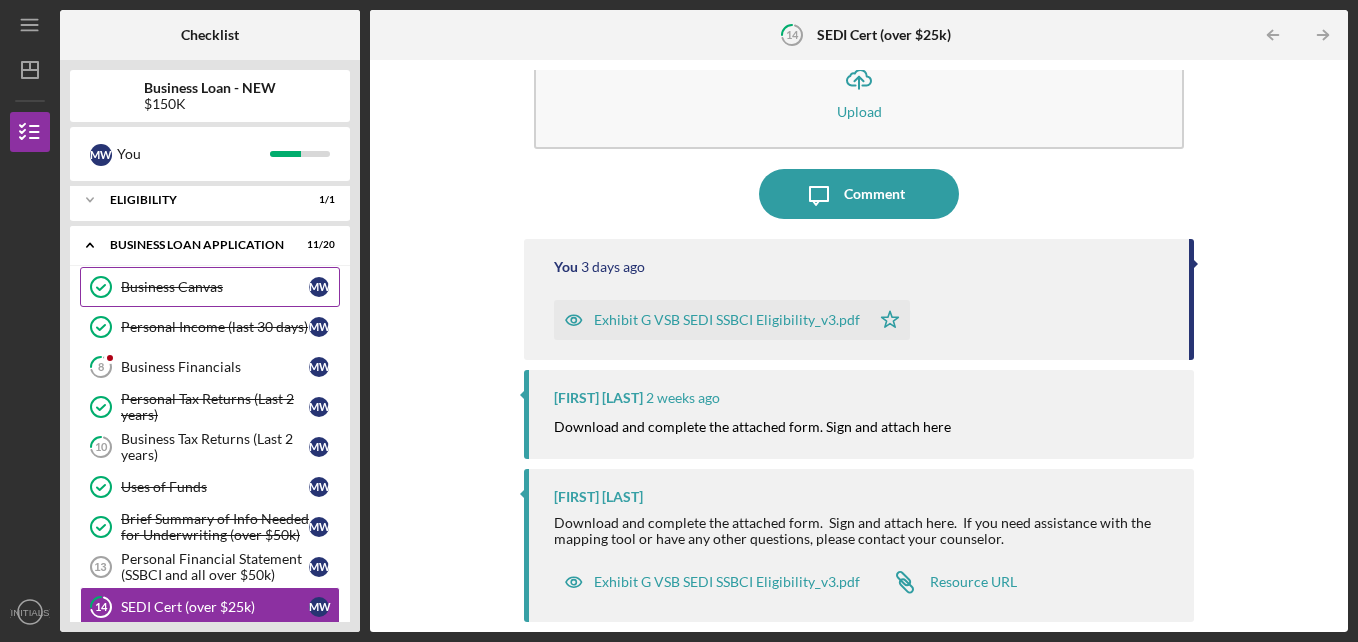 click on "Business Canvas Business Canvas M W" at bounding box center (210, 287) 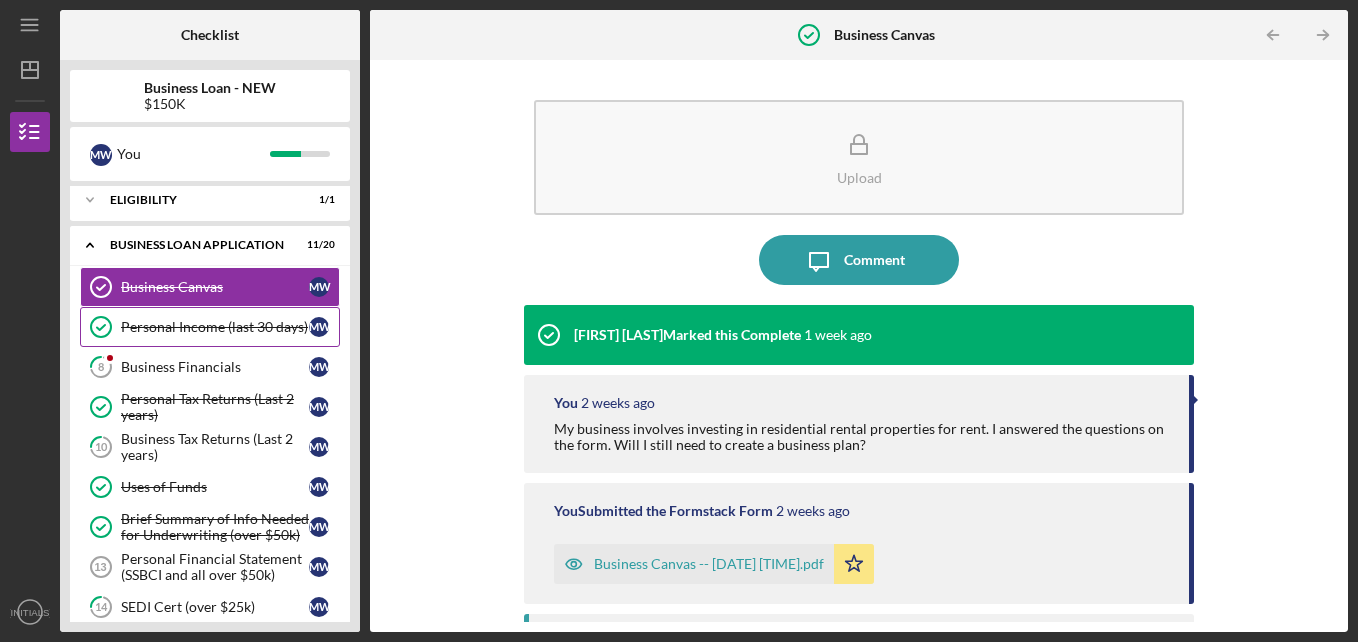 click on "Personal Income (last 30 days)" at bounding box center [215, 327] 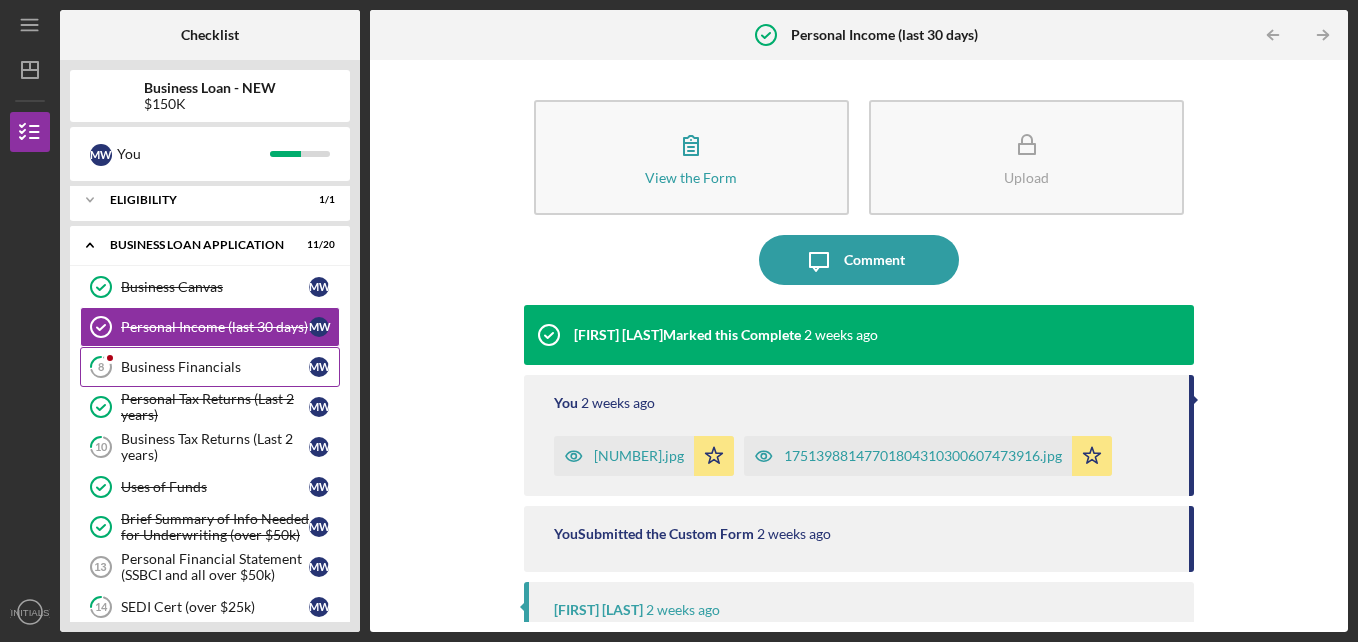 click on "Business Financials" at bounding box center (215, 367) 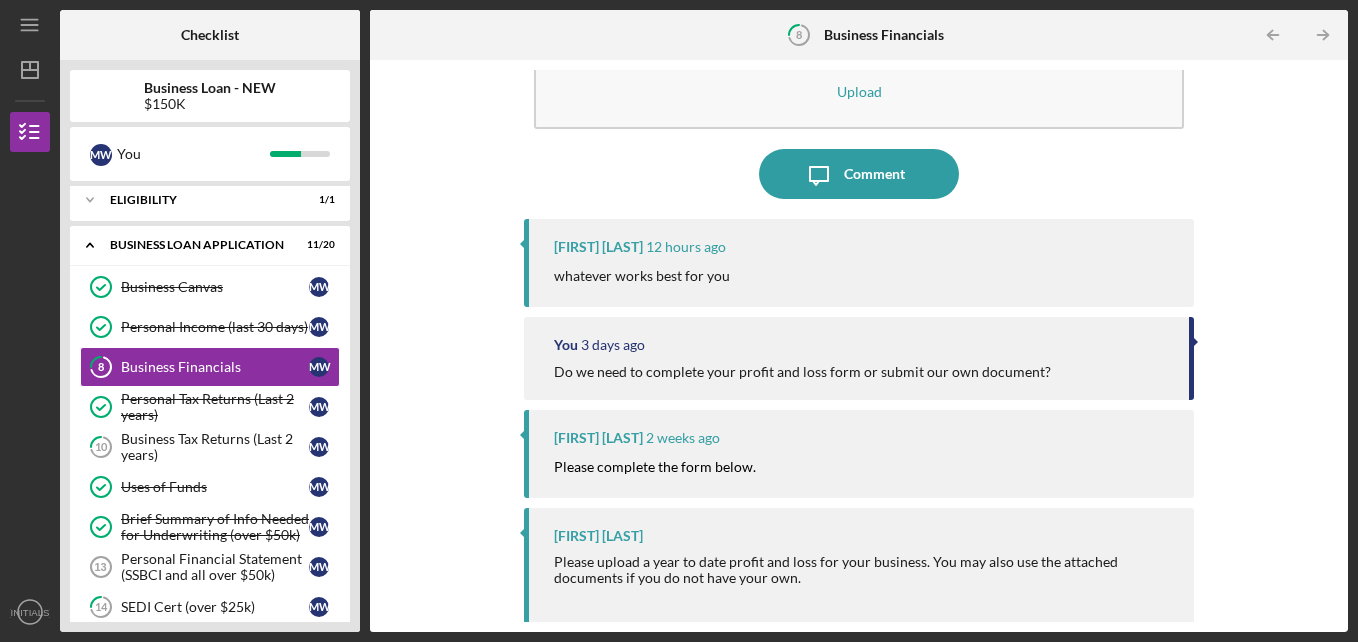 scroll, scrollTop: 174, scrollLeft: 0, axis: vertical 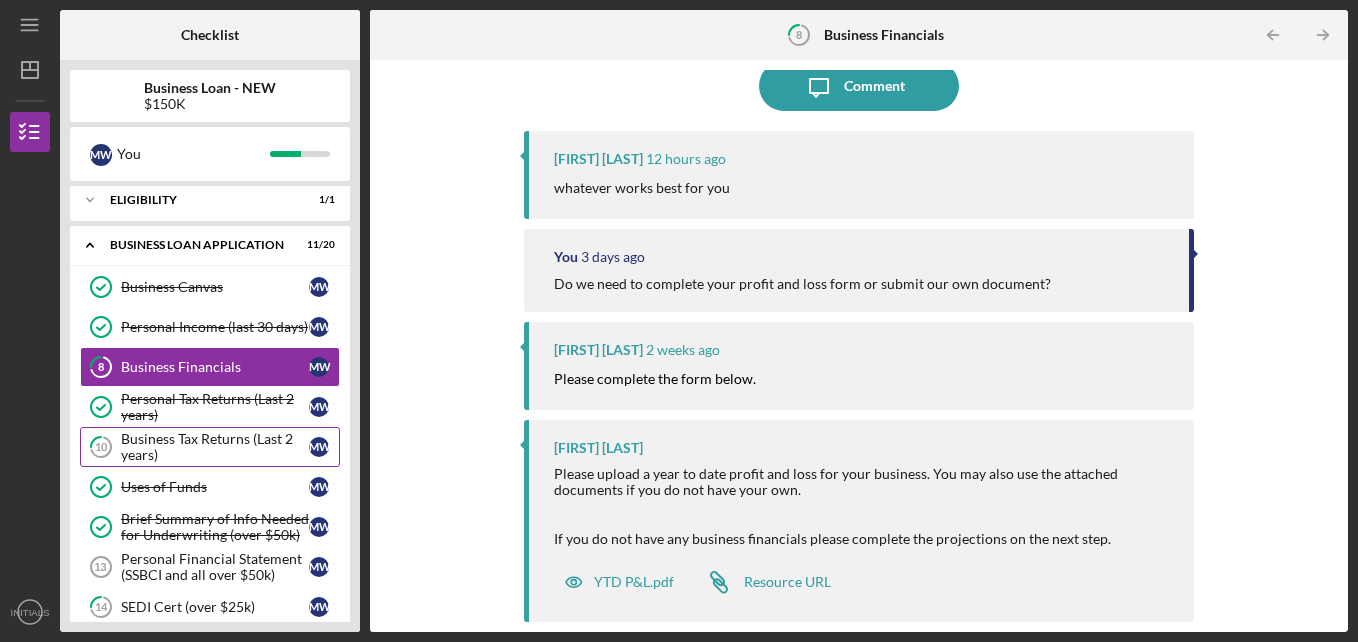 click on "Business Tax Returns (Last 2 years)" at bounding box center [215, 447] 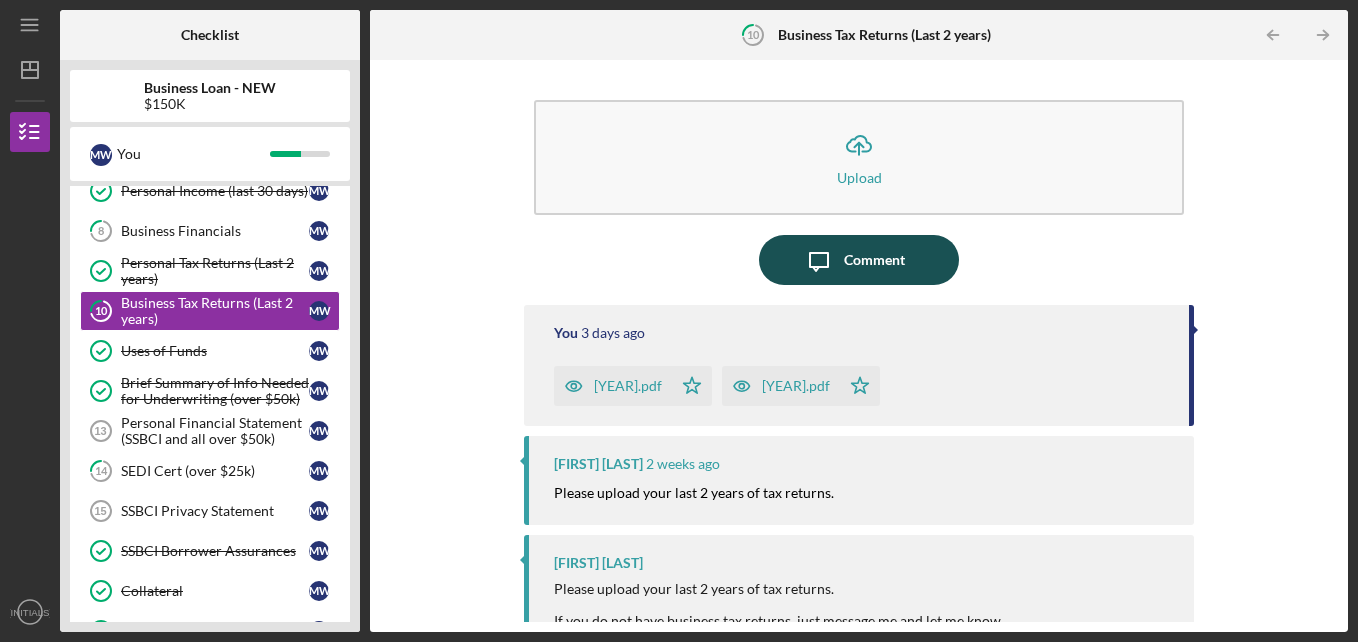 scroll, scrollTop: 150, scrollLeft: 0, axis: vertical 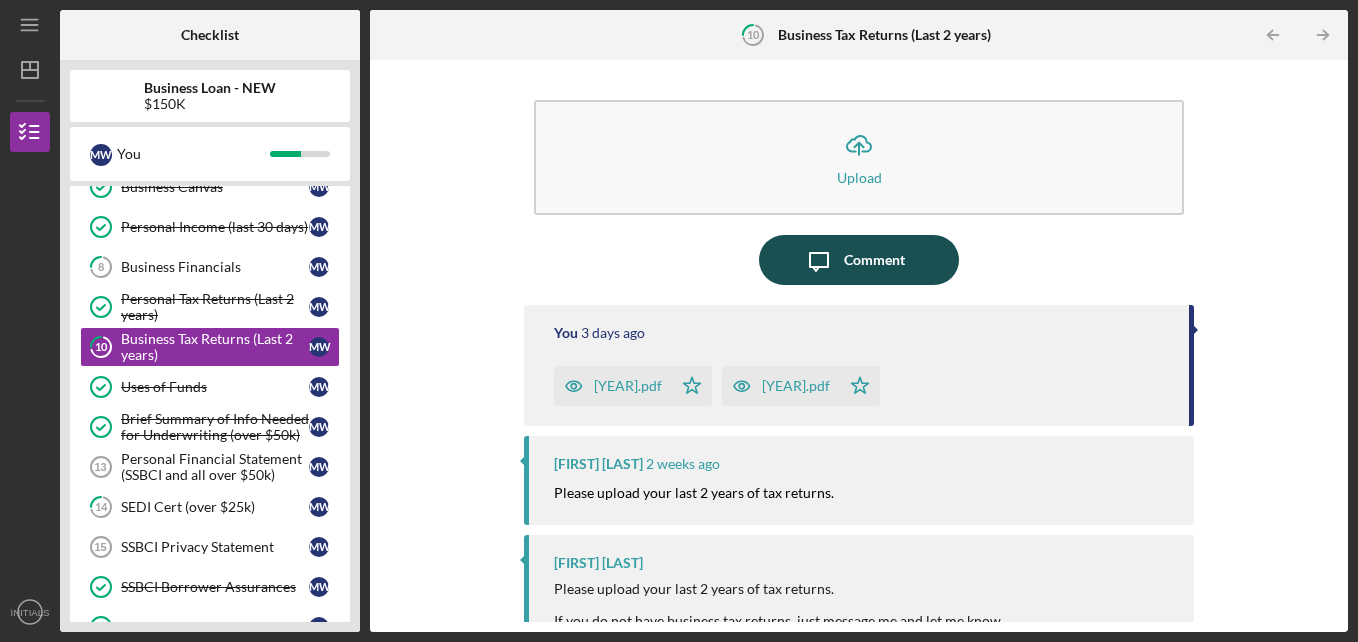 click on "Comment" at bounding box center [874, 260] 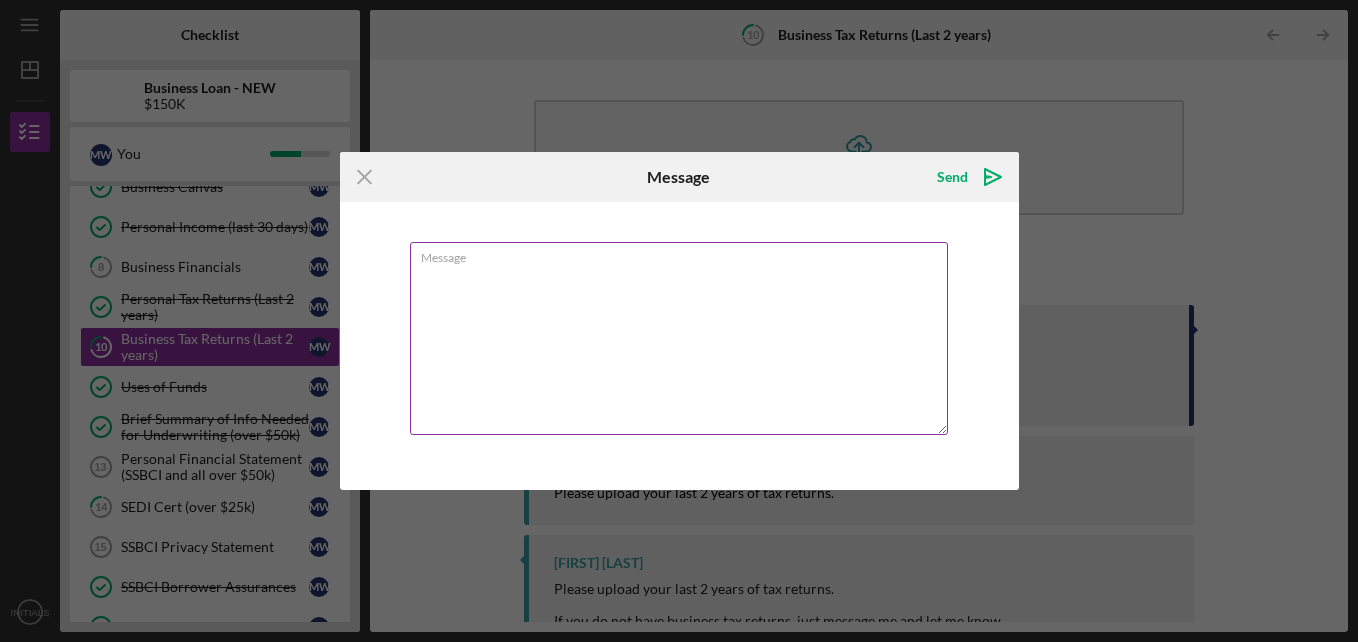 click on "Message" at bounding box center [679, 338] 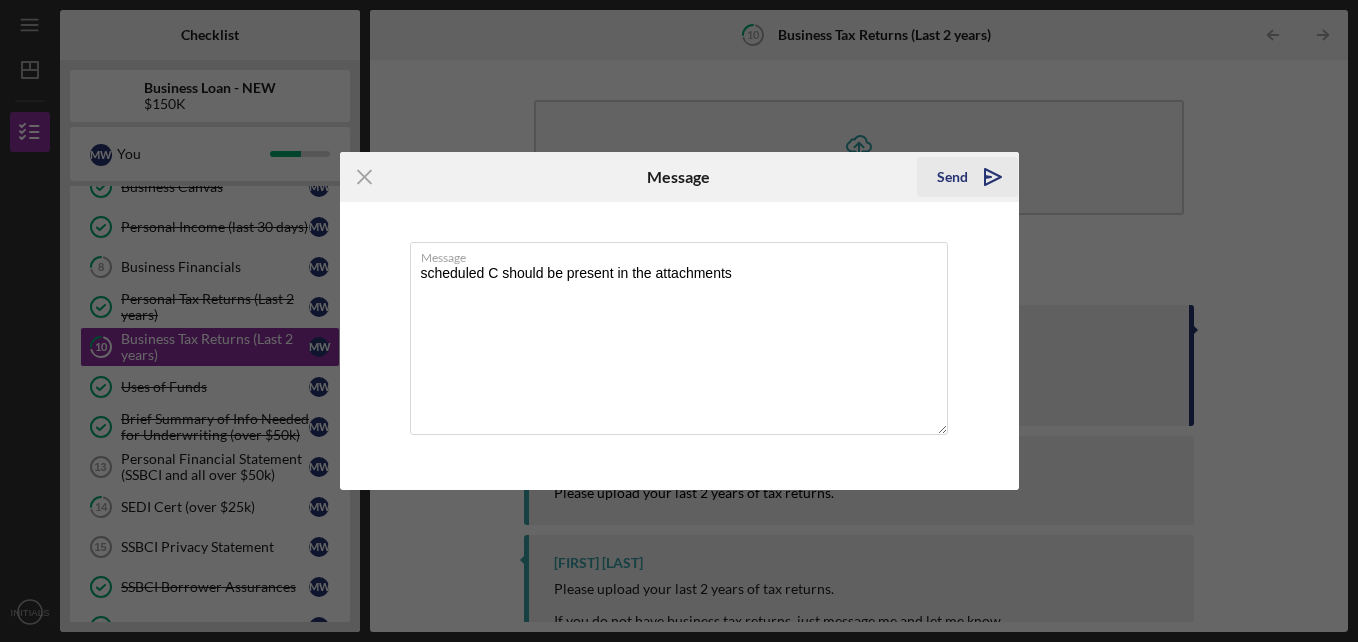 type on "scheduled C should be present in the attachments" 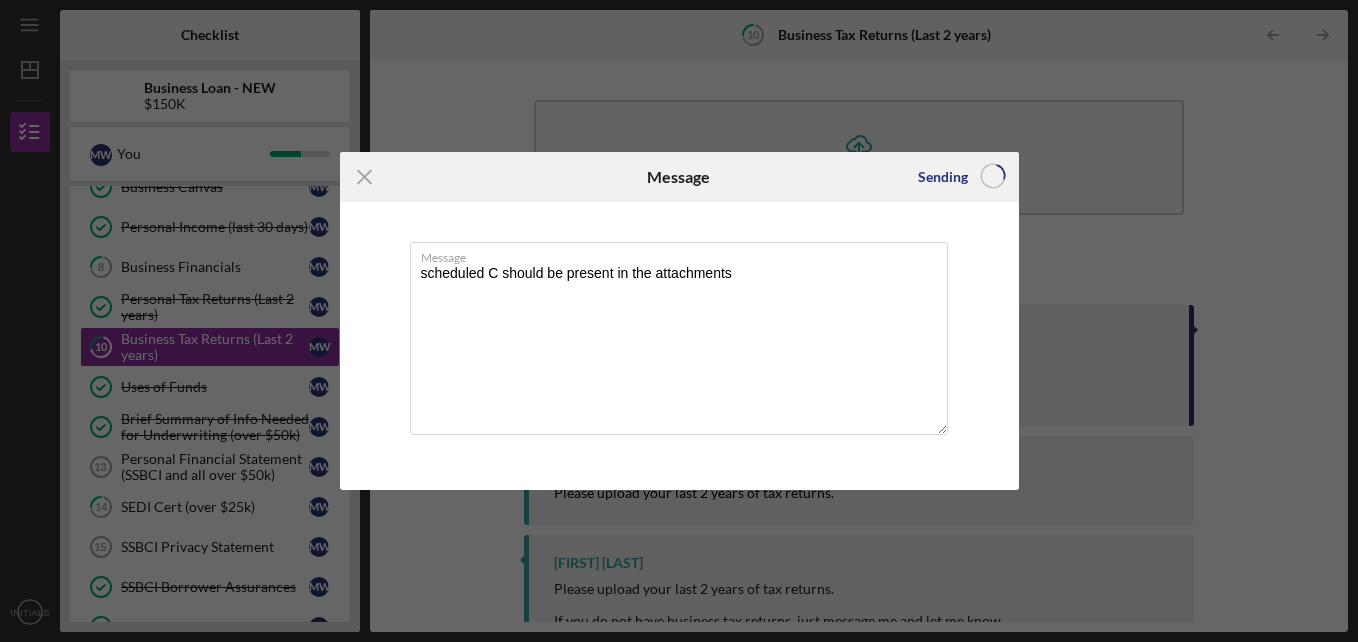 type 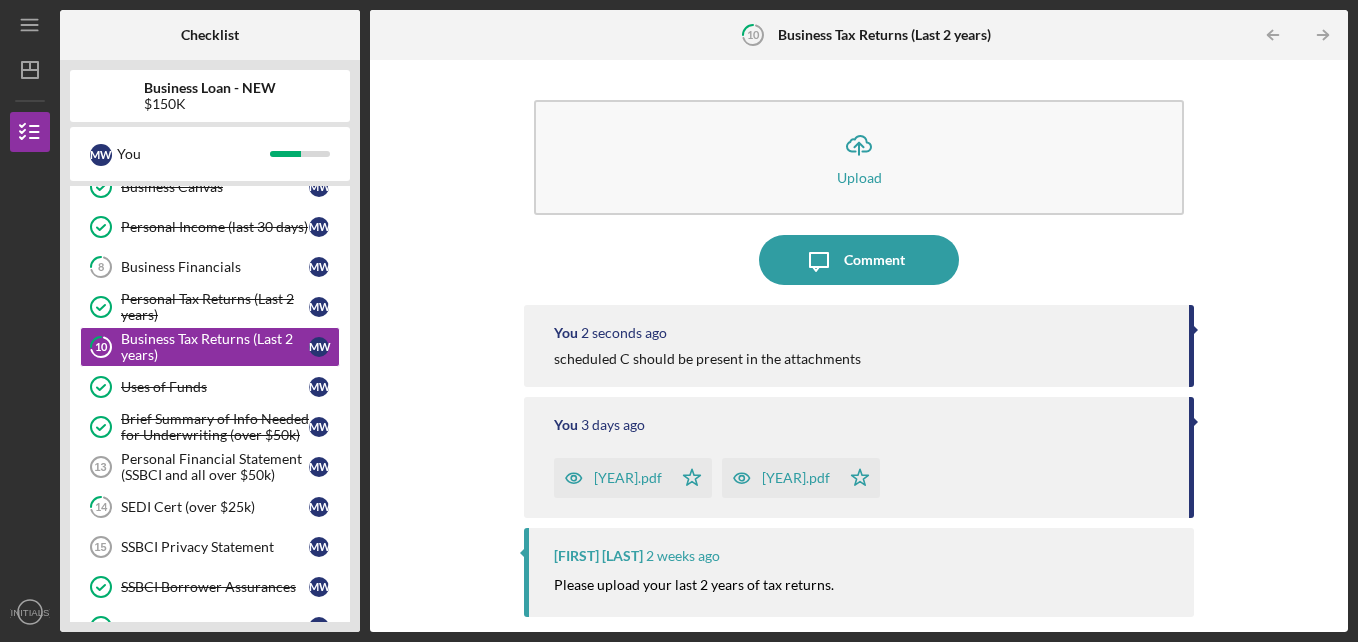 click on "[YEAR].pdf" at bounding box center (628, 478) 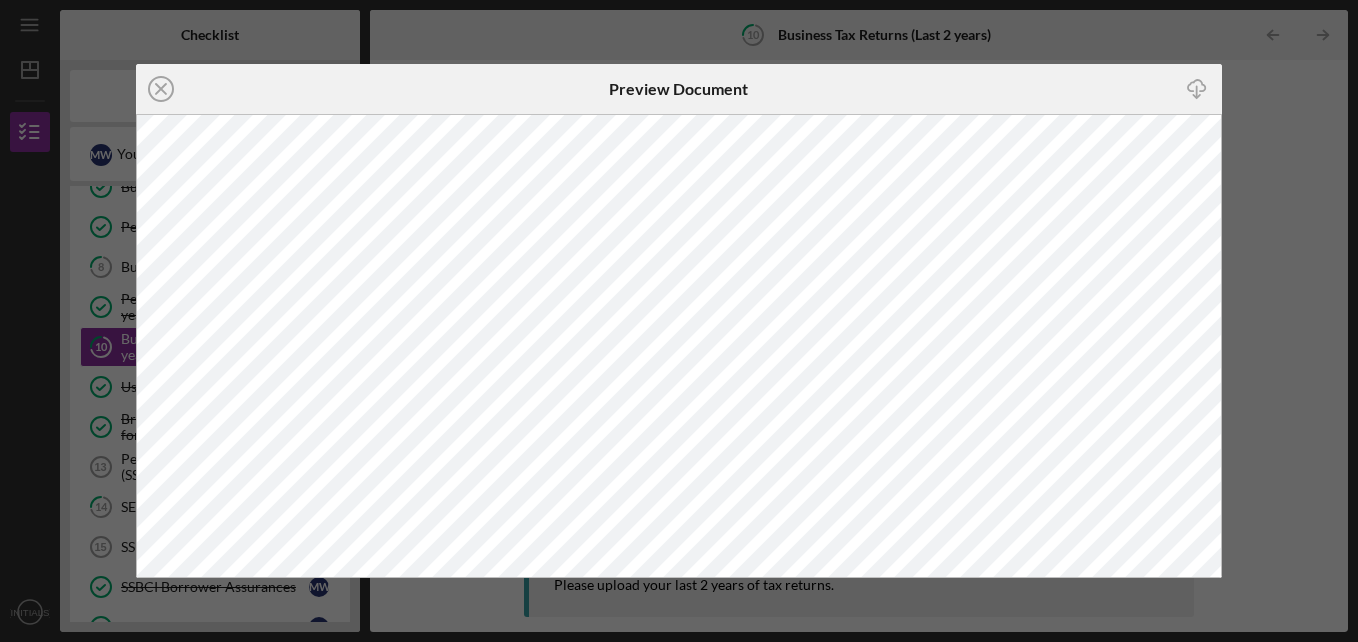 click on "Icon/Close Preview Document Icon/Download" at bounding box center [679, 321] 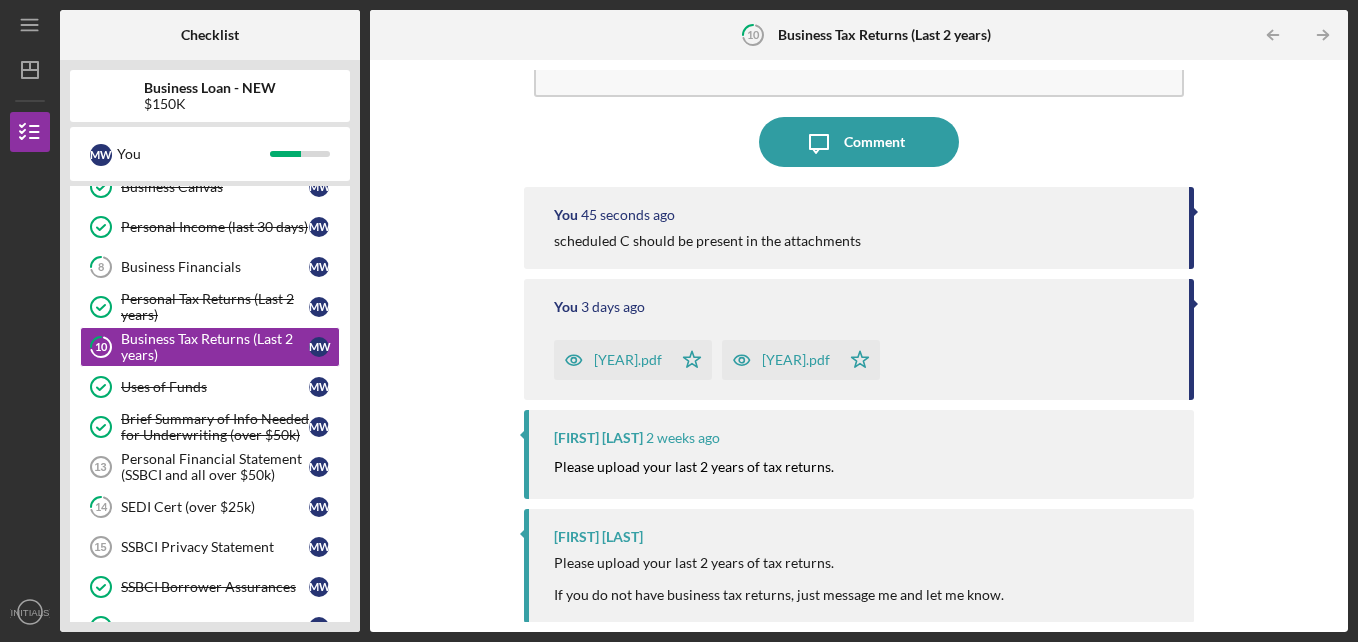 scroll, scrollTop: 119, scrollLeft: 0, axis: vertical 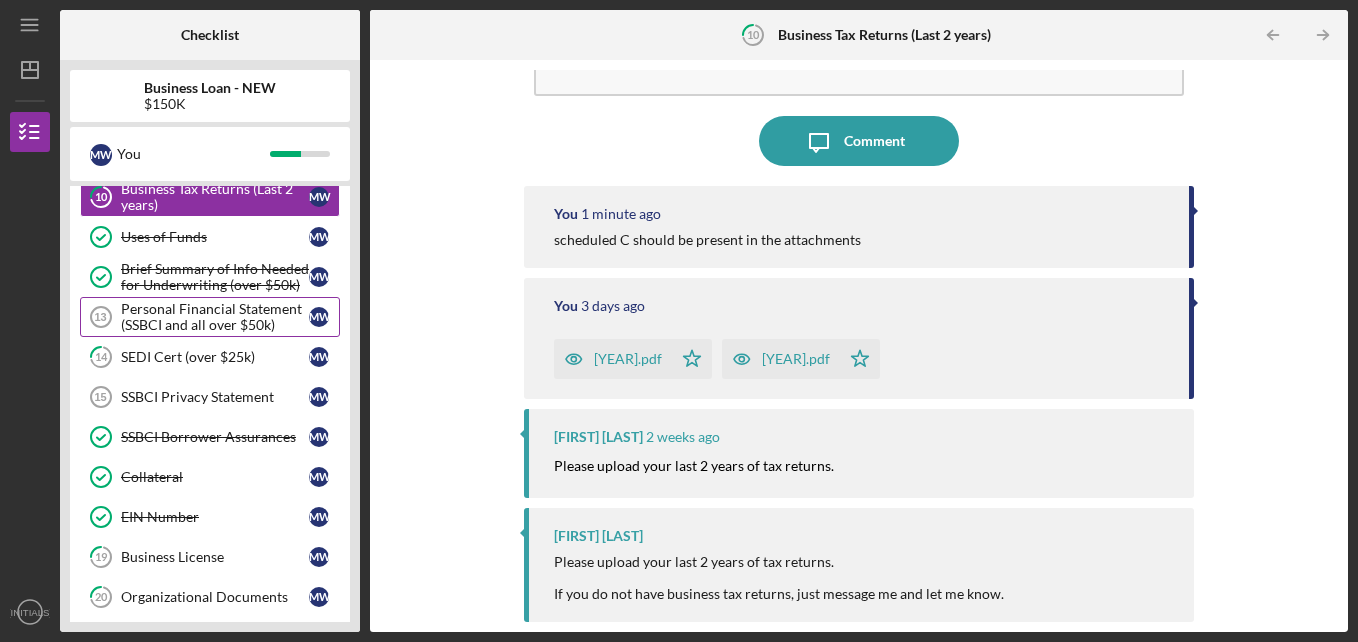 click on "Personal Financial Statement (SSBCI and all over $50k)" at bounding box center (215, 317) 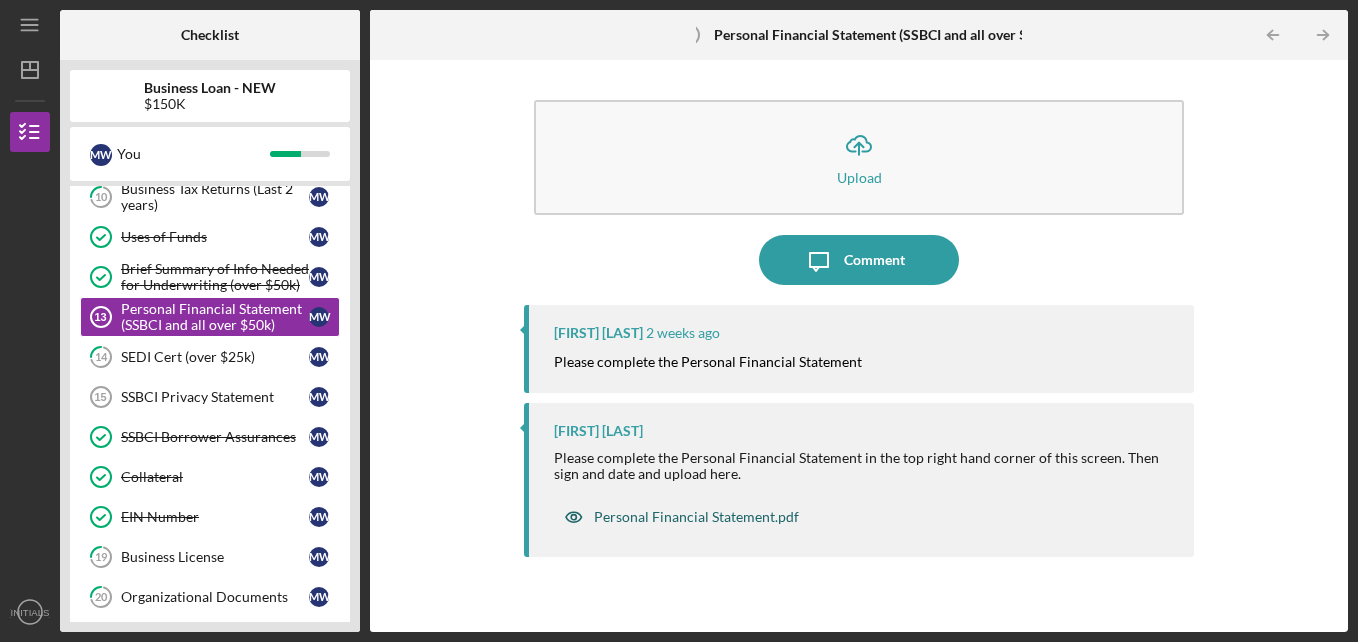 click on "Personal Financial Statement.pdf" at bounding box center [696, 517] 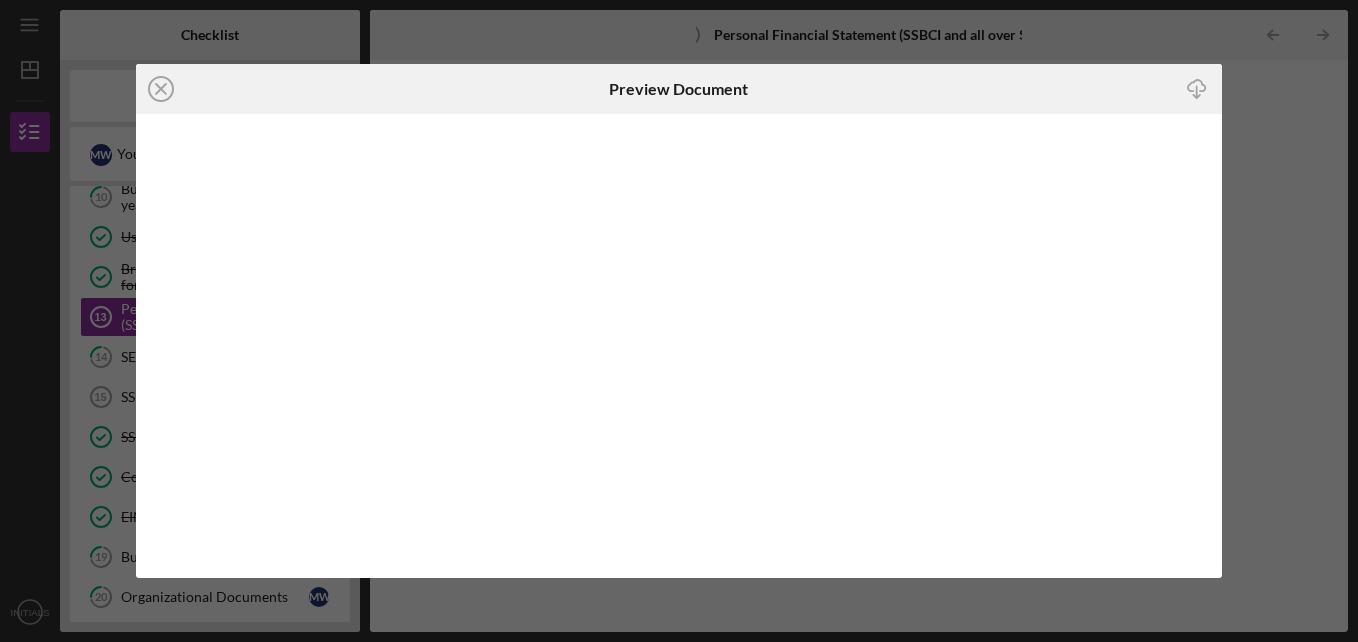 click on "Icon/Download" 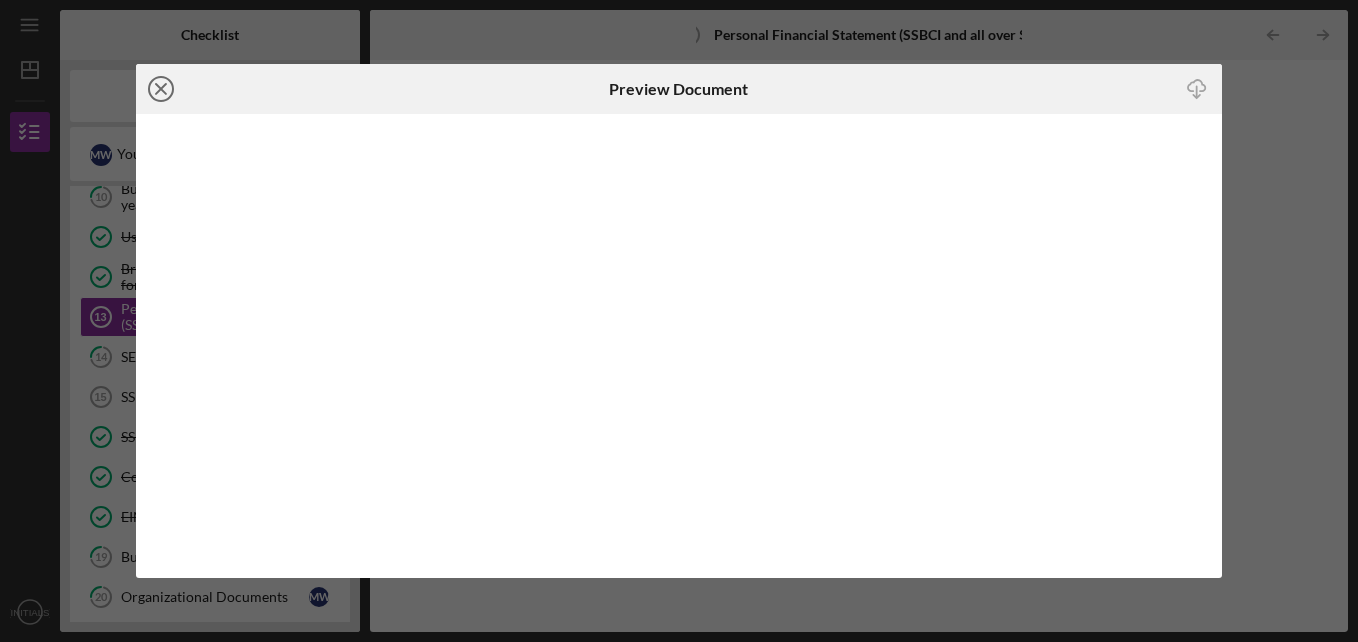 click 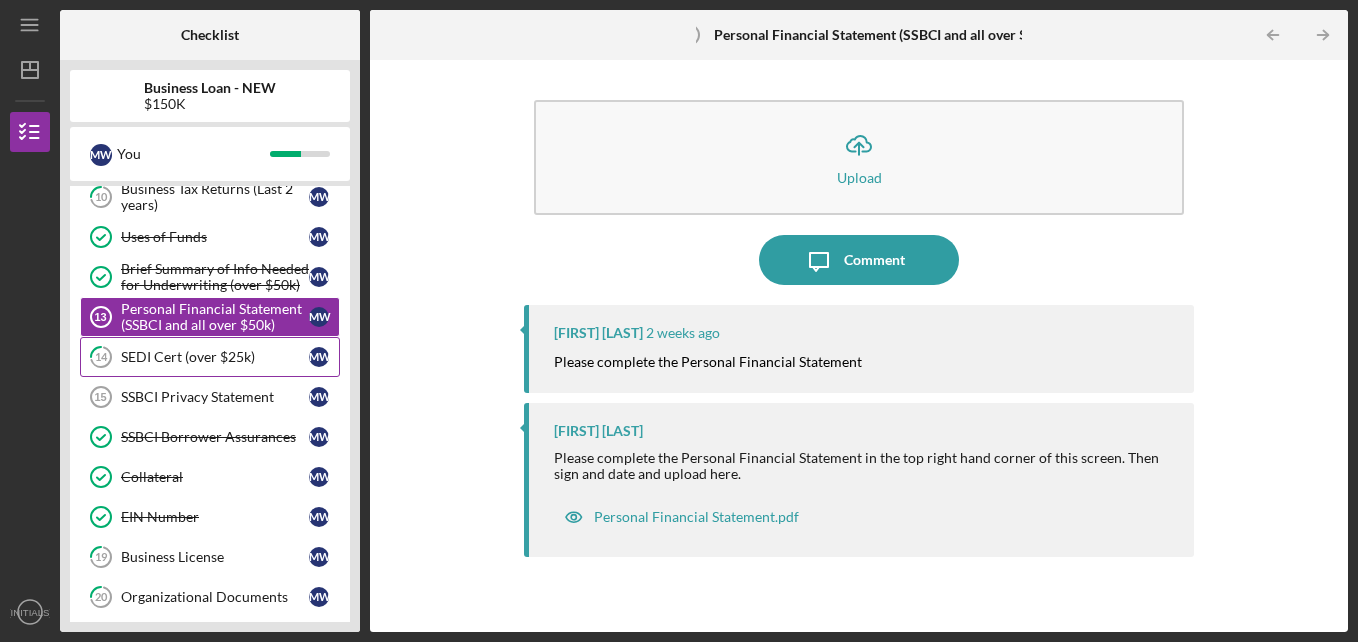 click on "14 SEDI Cert (over $25k) M W" at bounding box center [210, 357] 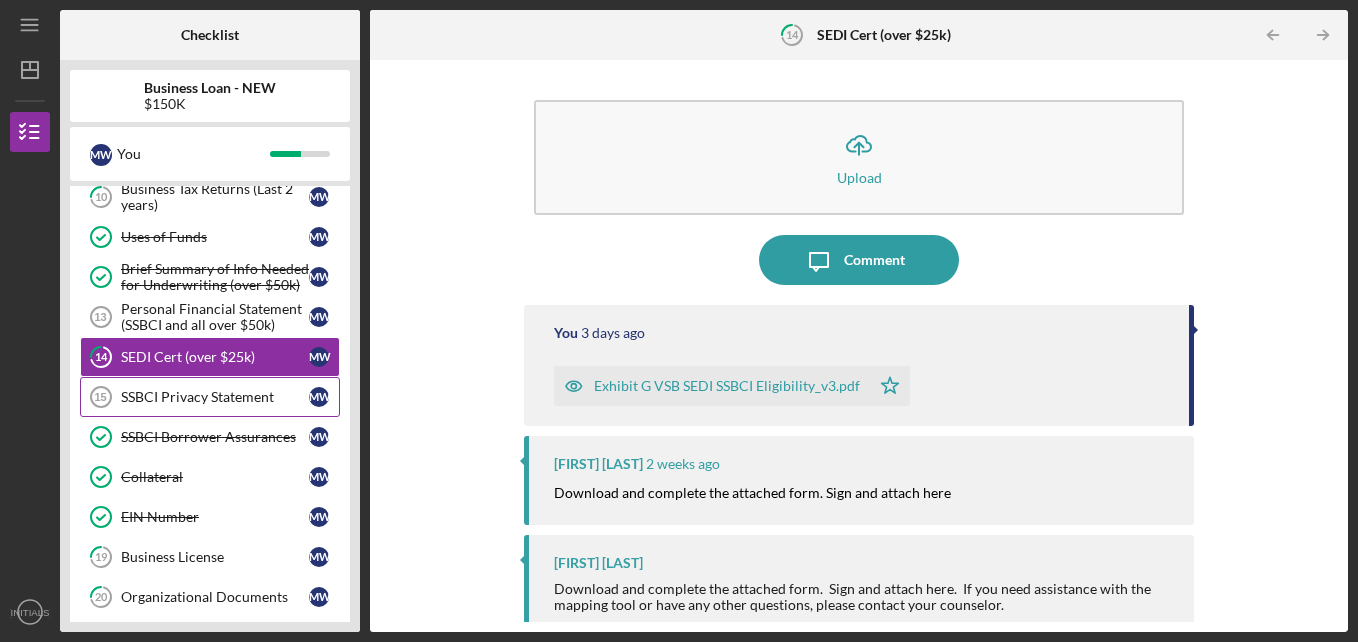 click on "SSBCI Privacy Statement" at bounding box center (215, 397) 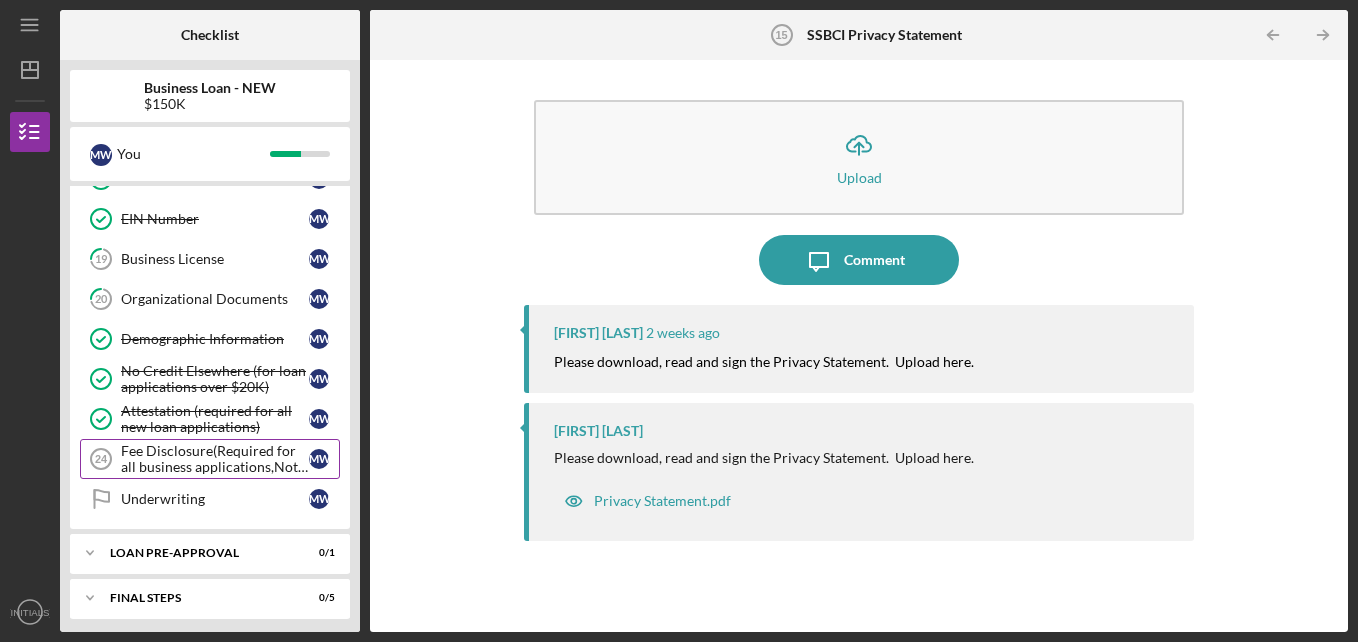 scroll, scrollTop: 600, scrollLeft: 0, axis: vertical 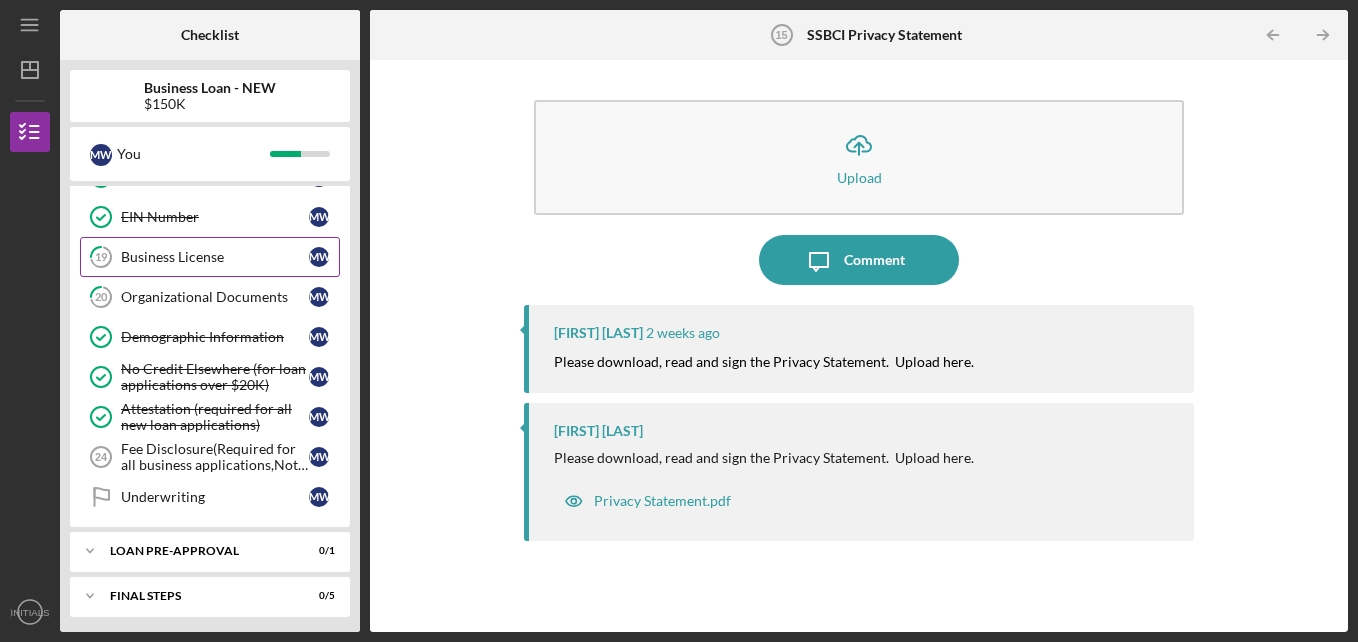 click on "19 Business License M W" at bounding box center (210, 257) 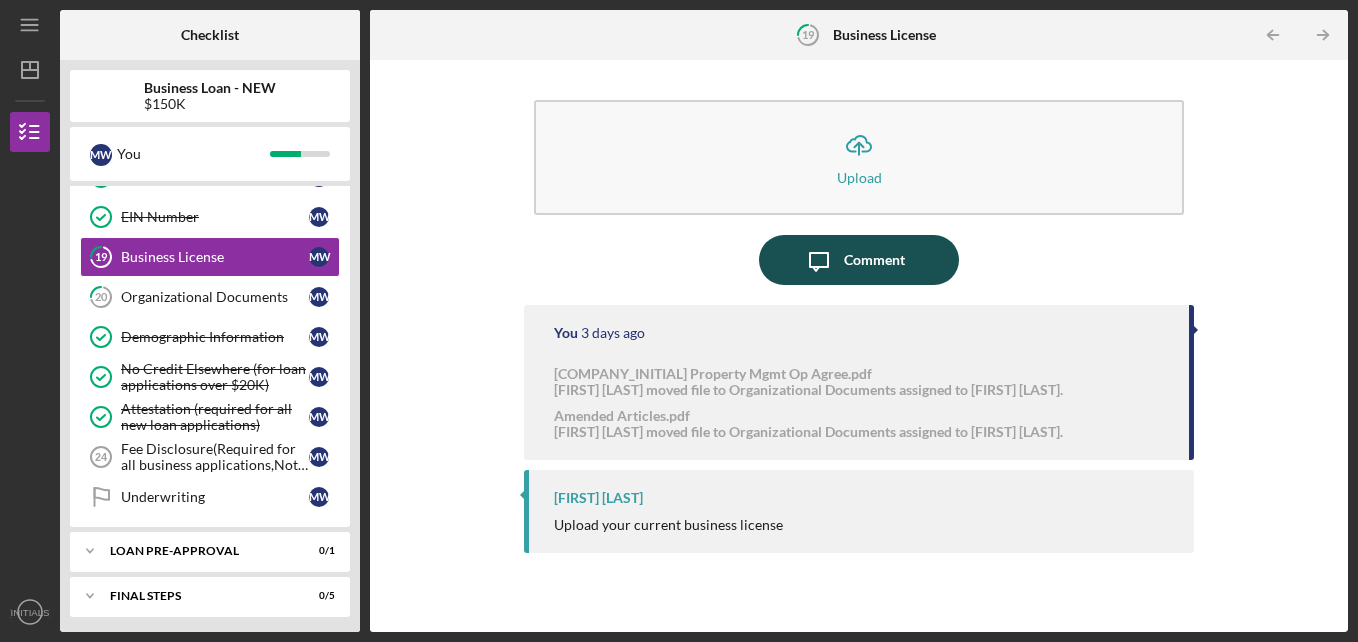 click on "Comment" at bounding box center (874, 260) 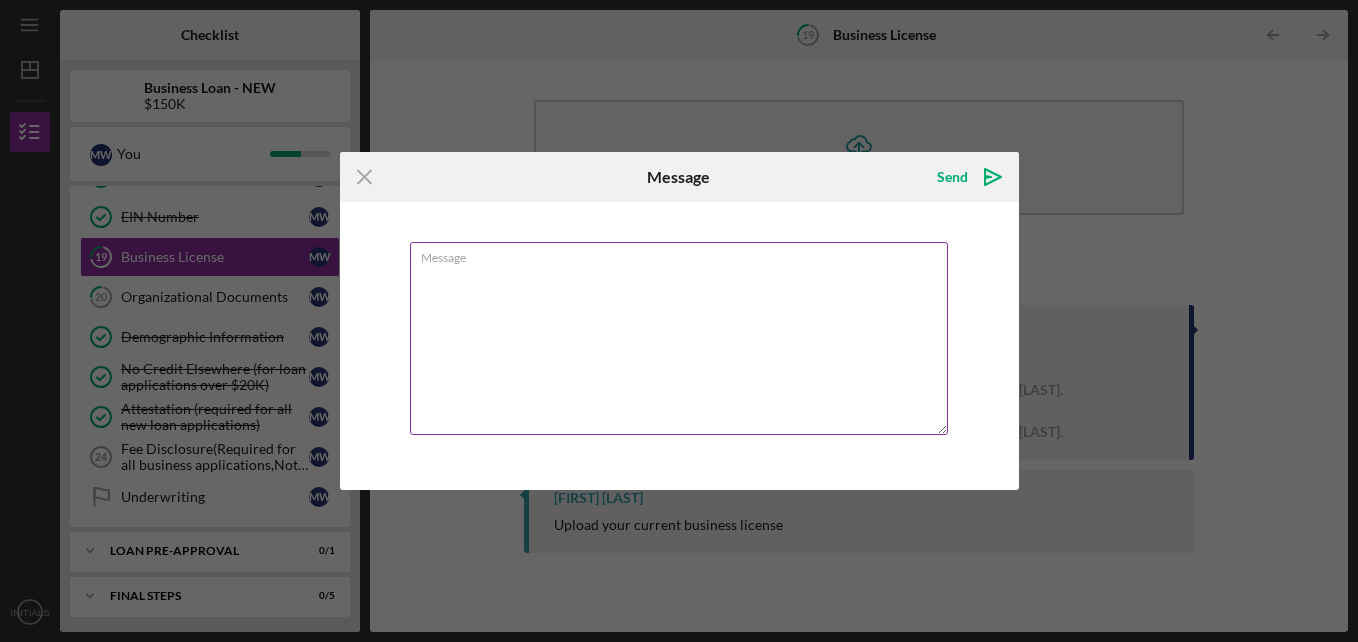 click on "Message" at bounding box center (679, 338) 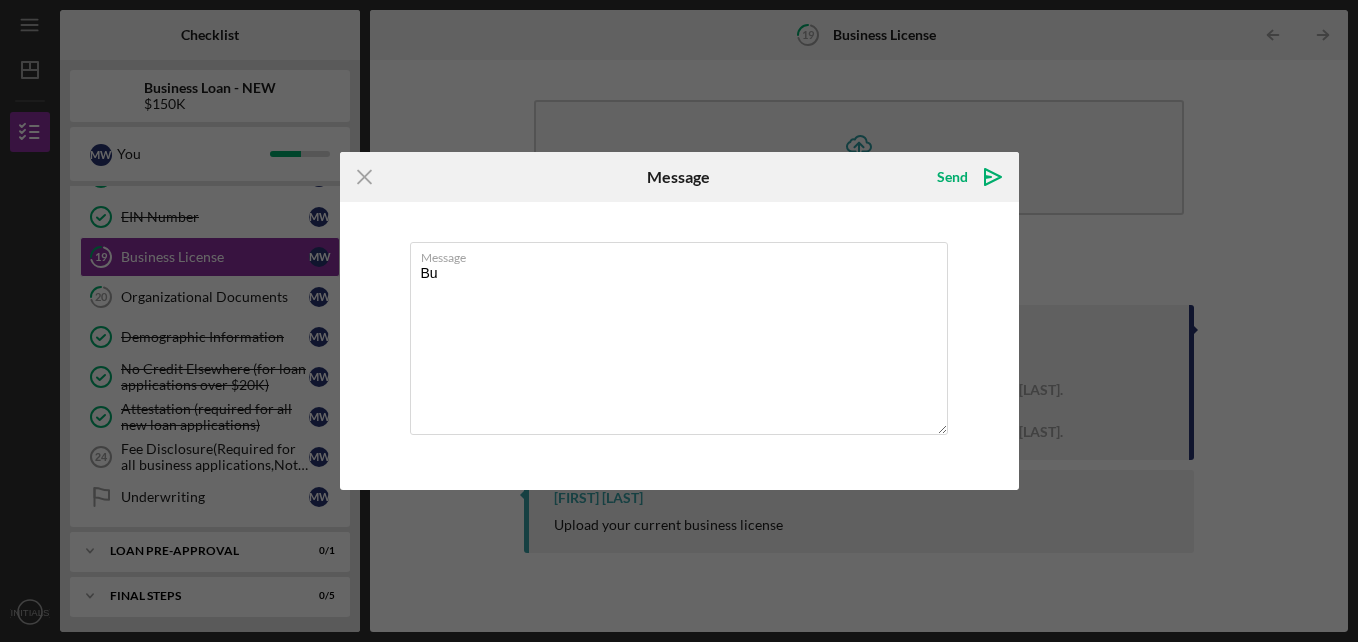type on "B" 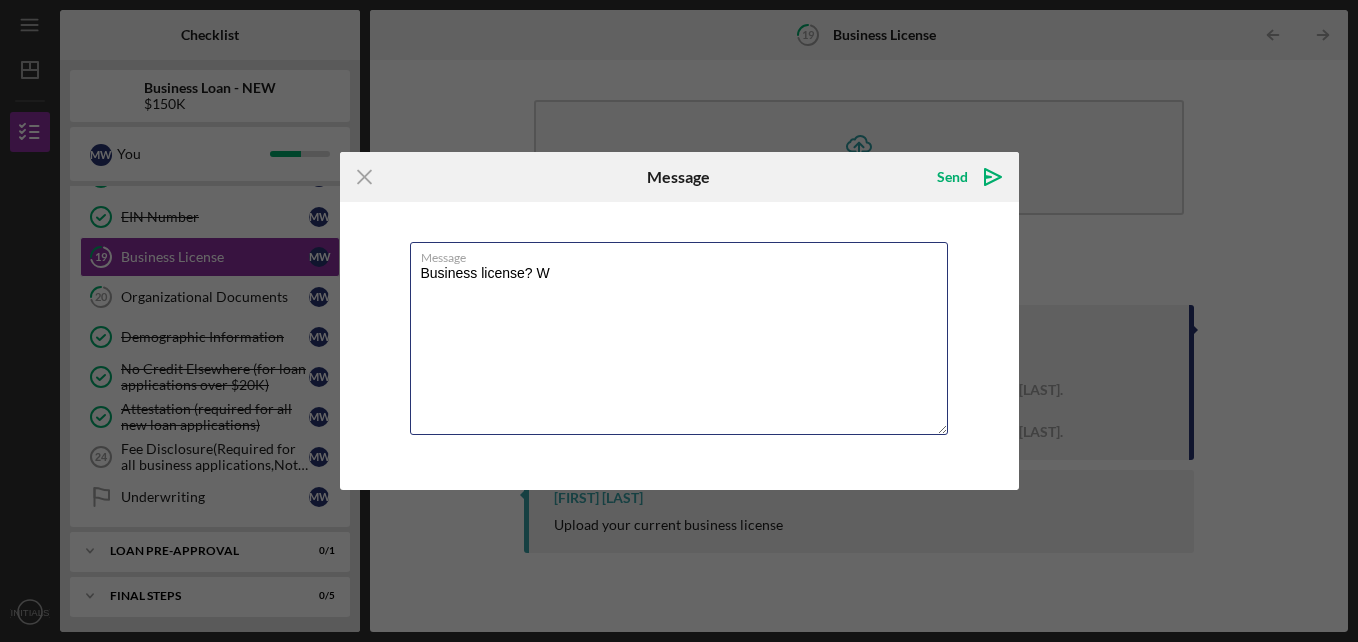 drag, startPoint x: 565, startPoint y: 276, endPoint x: 442, endPoint y: 195, distance: 147.27525 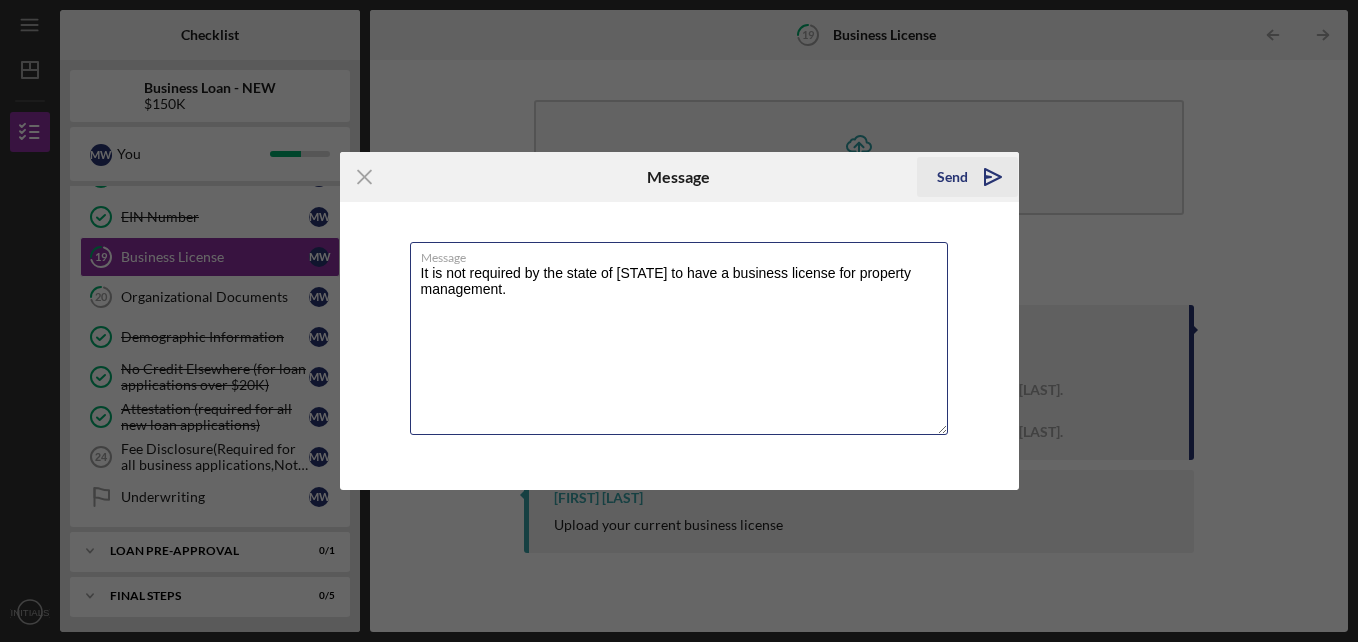 type on "It is not required by the state of [STATE] to have a business license for property management." 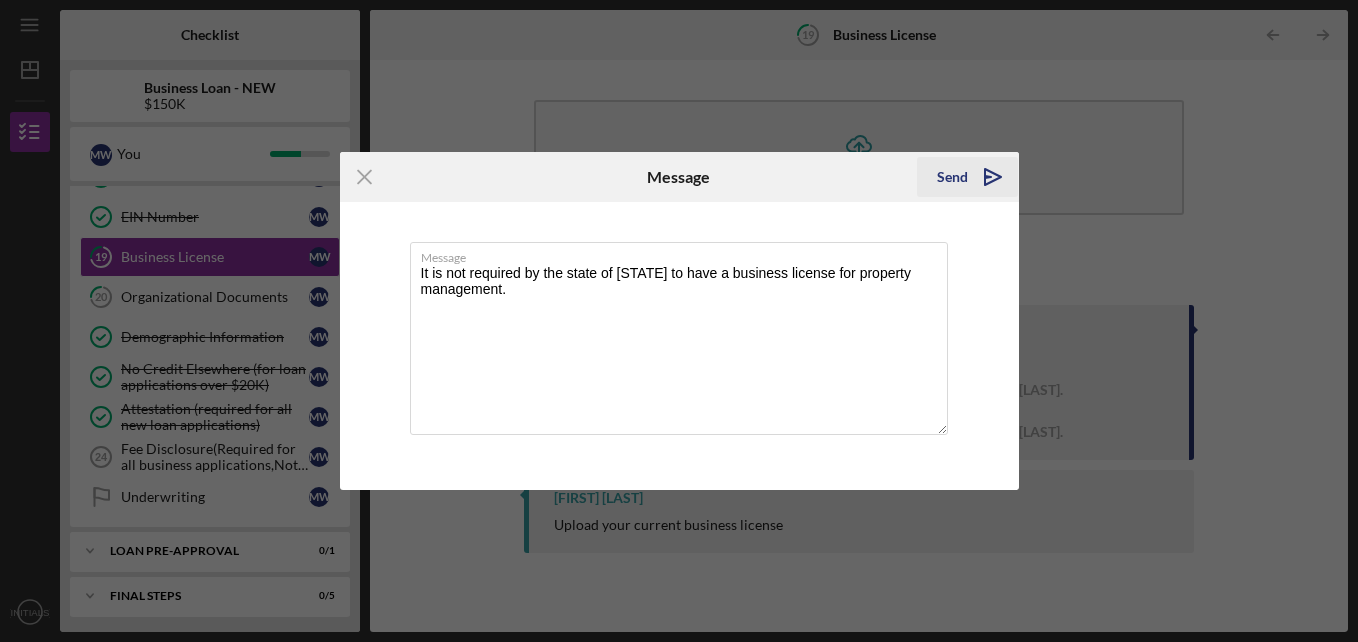 click 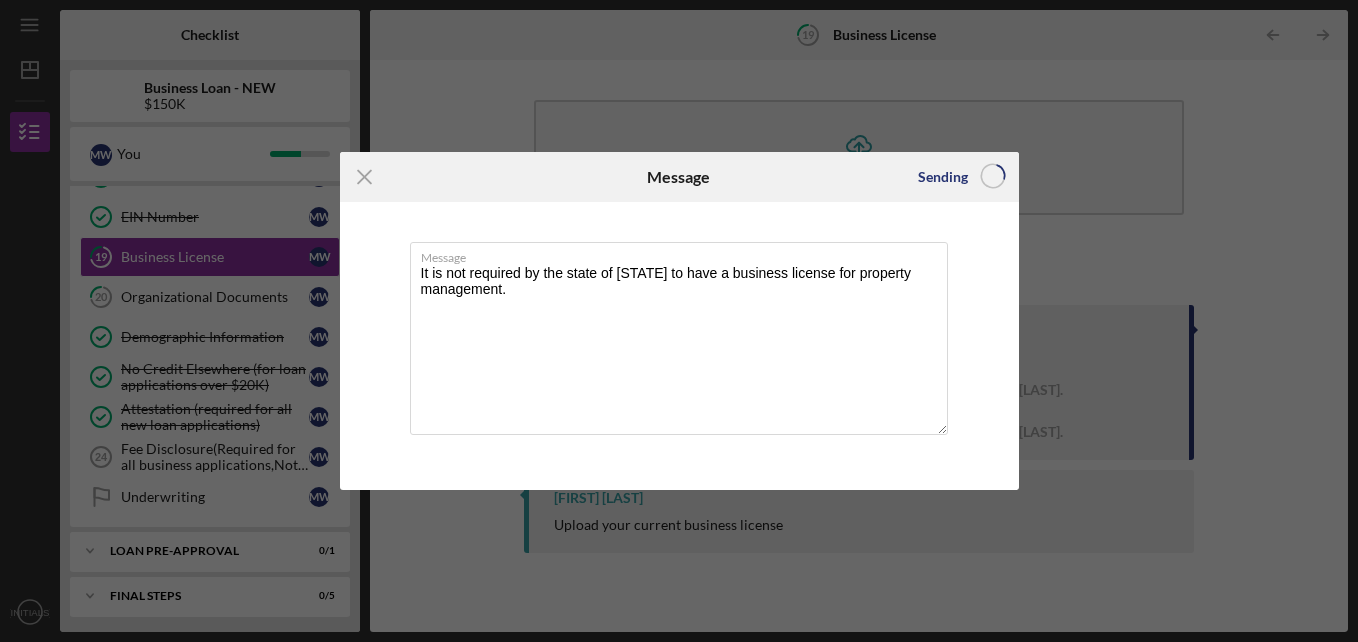 type 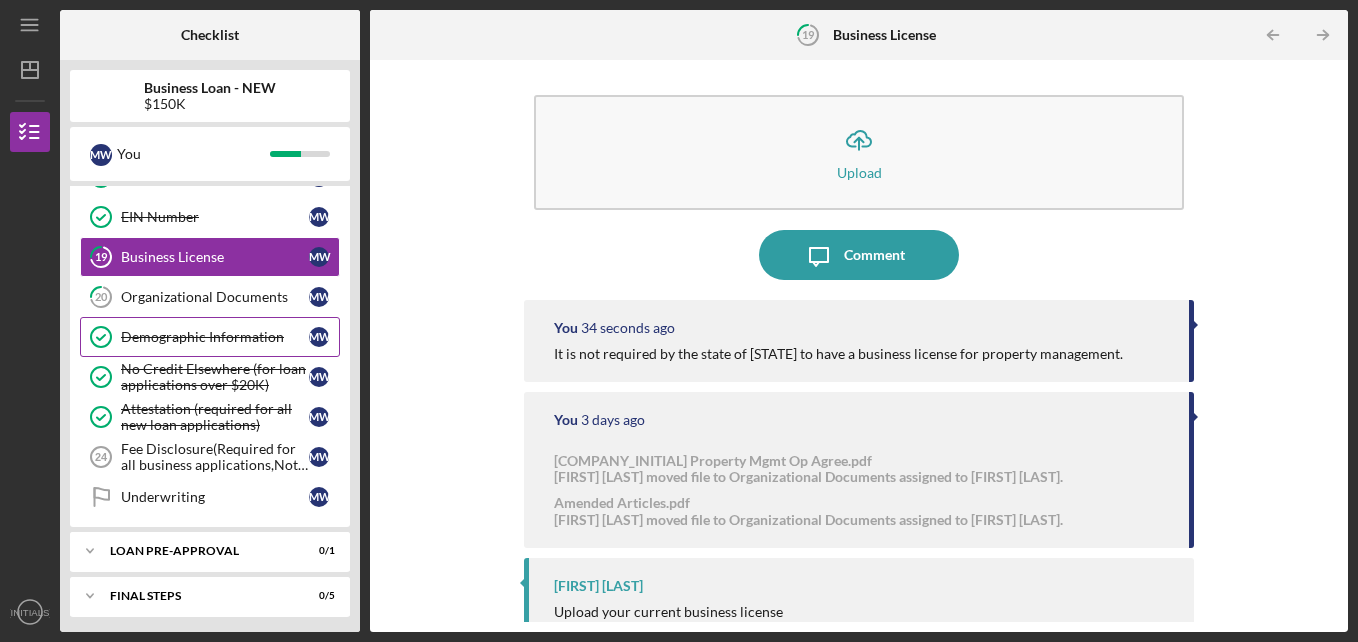 scroll, scrollTop: 0, scrollLeft: 0, axis: both 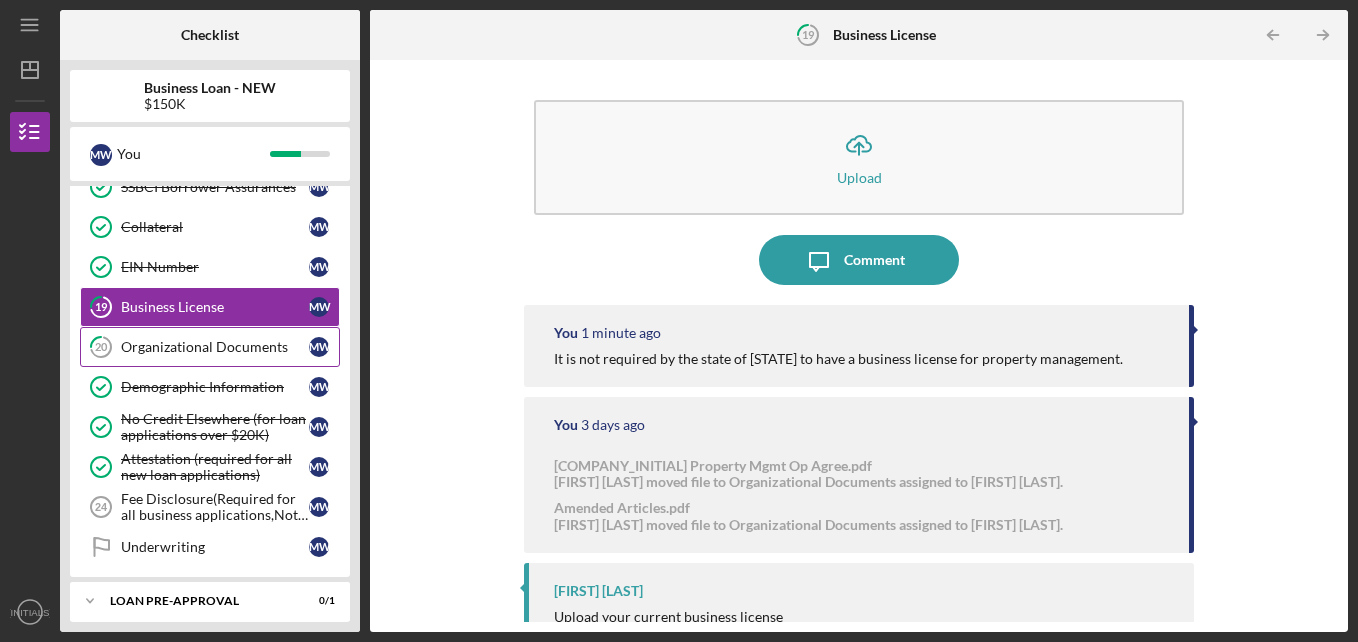 click on "20 Organizational Documents [INITIALS] [INITIALS]" at bounding box center (210, 347) 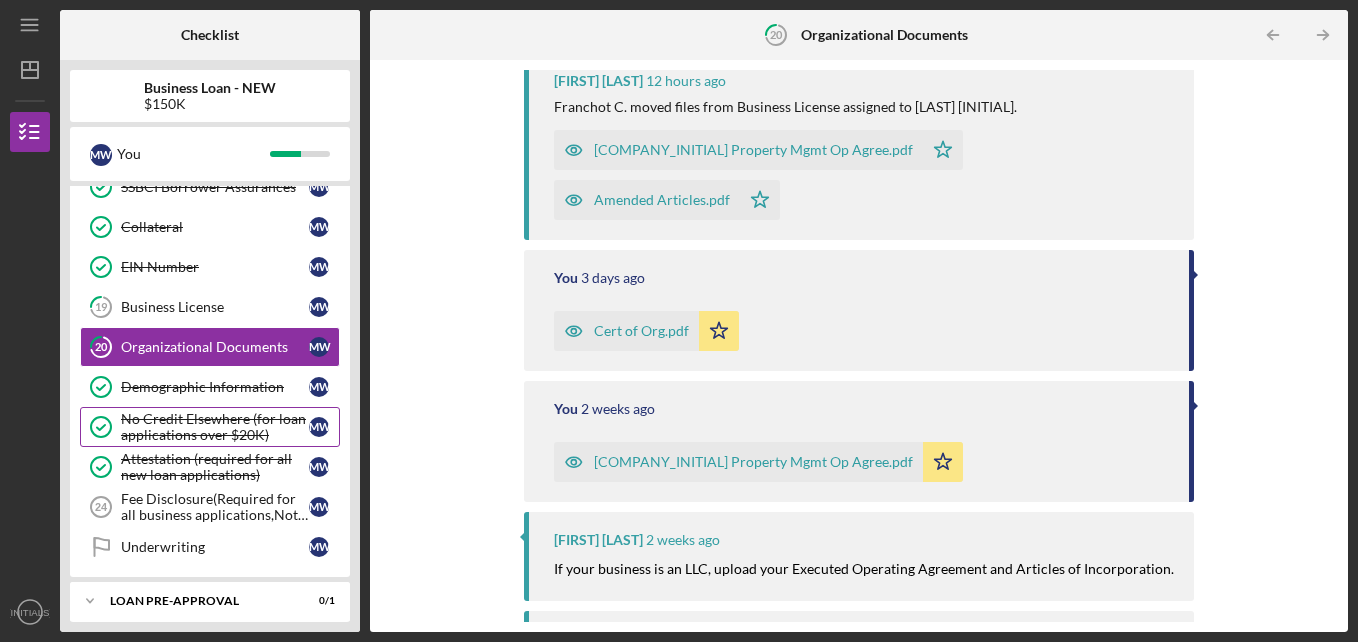 scroll, scrollTop: 300, scrollLeft: 0, axis: vertical 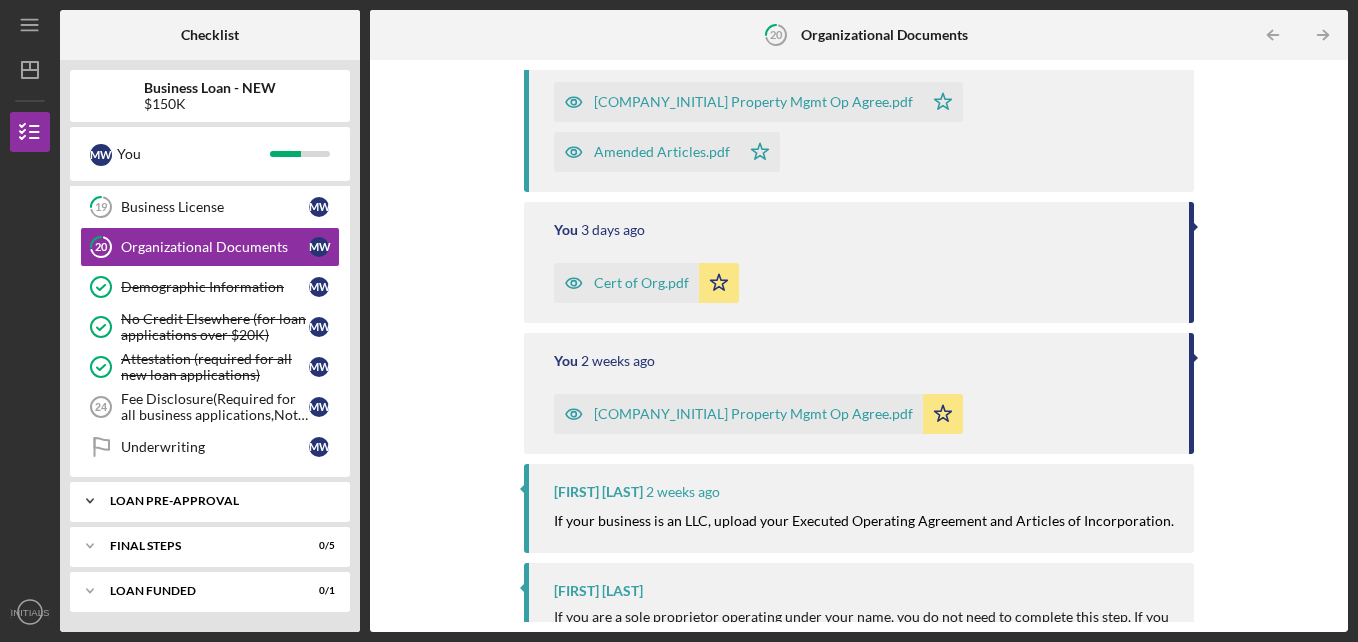 click on "Icon/Expander" 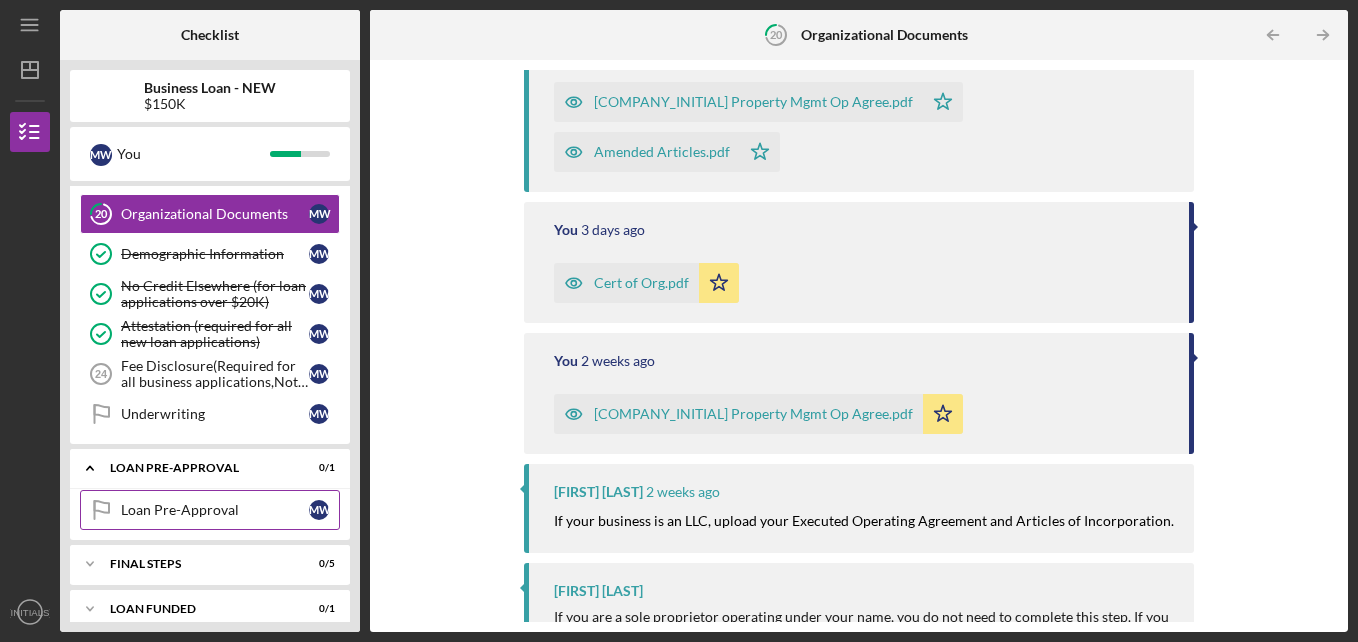 scroll, scrollTop: 701, scrollLeft: 0, axis: vertical 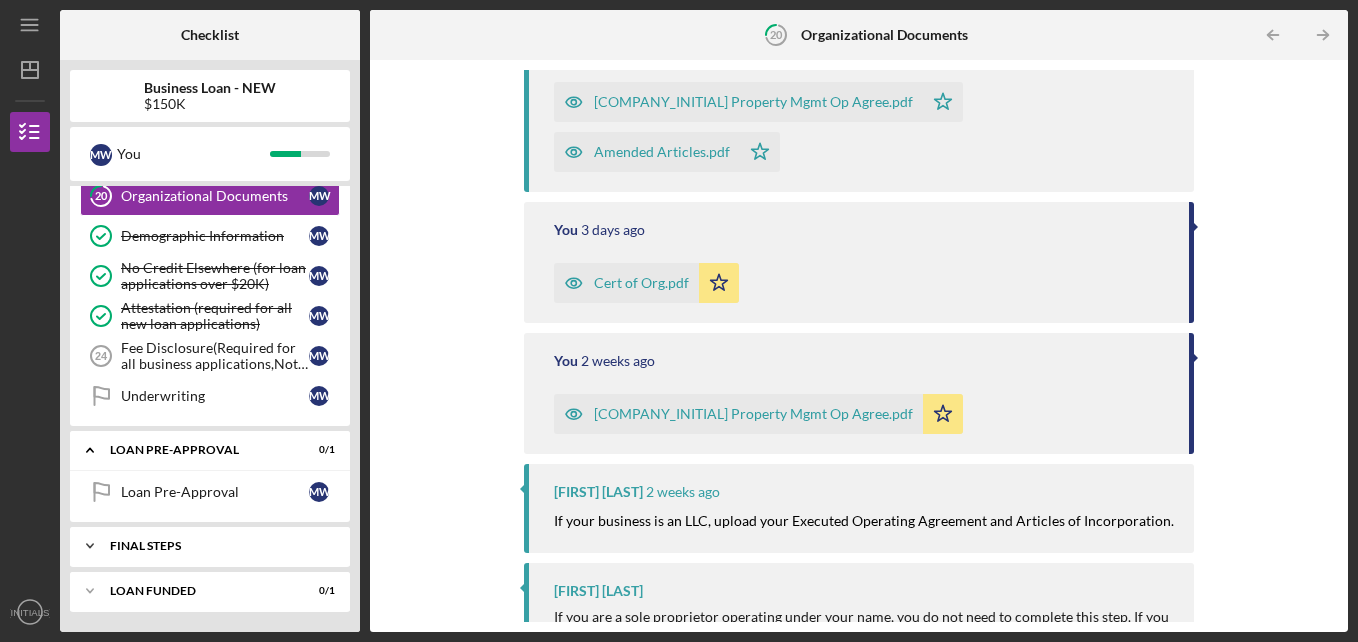 click on "Icon/Expander" 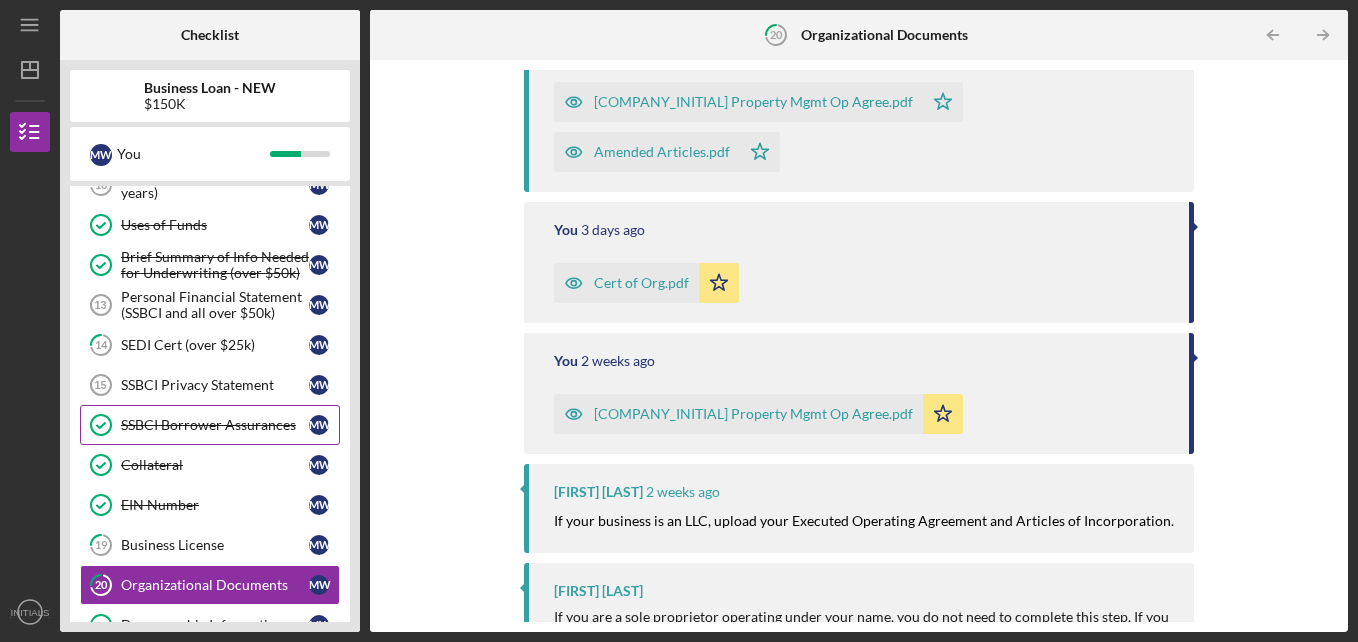 scroll, scrollTop: 112, scrollLeft: 0, axis: vertical 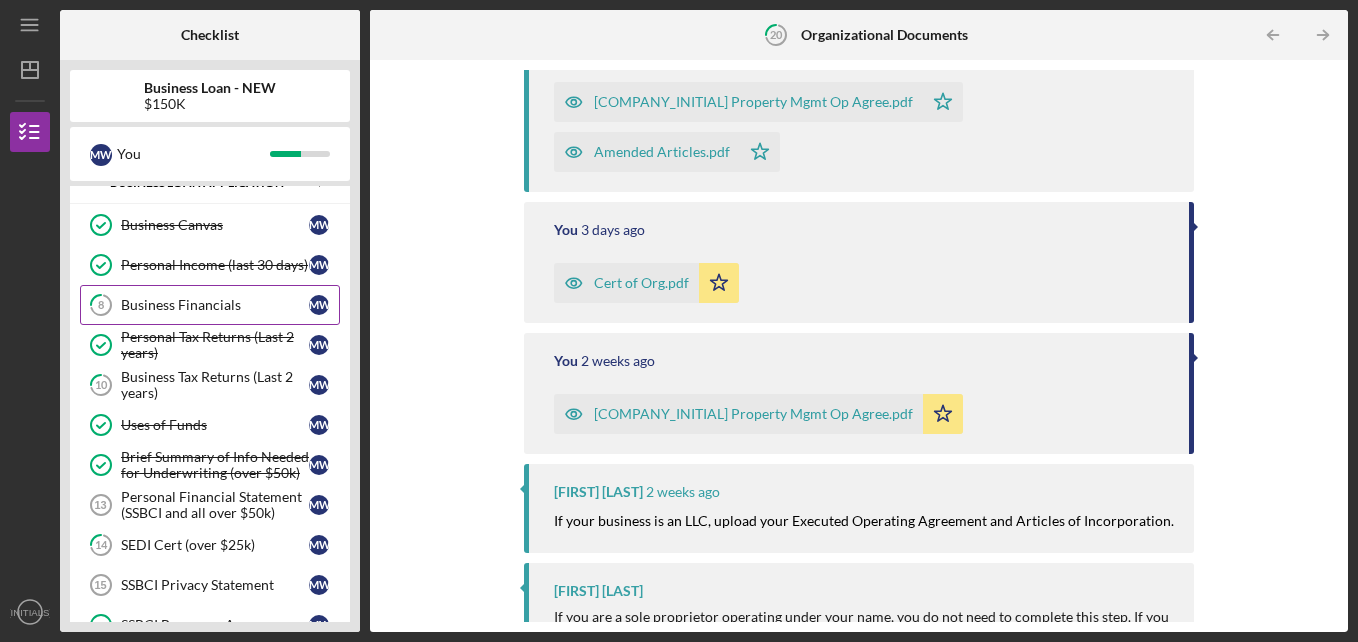 click on "Business Financials" at bounding box center (215, 305) 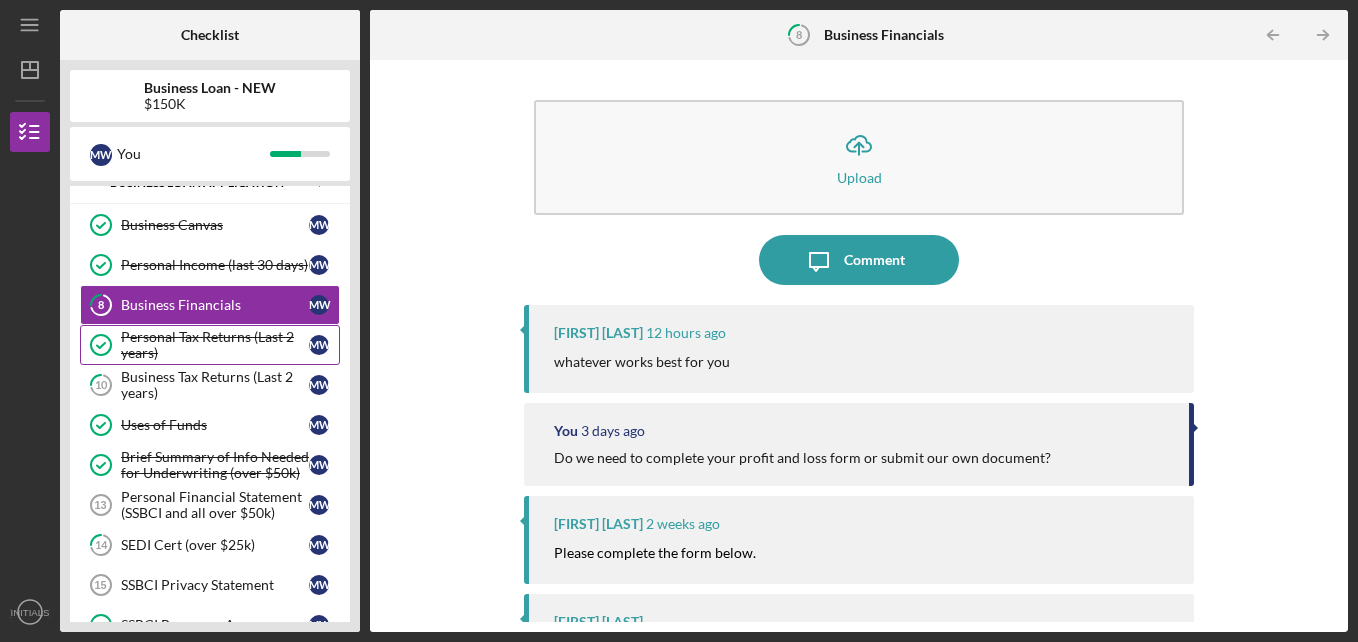 scroll, scrollTop: 212, scrollLeft: 0, axis: vertical 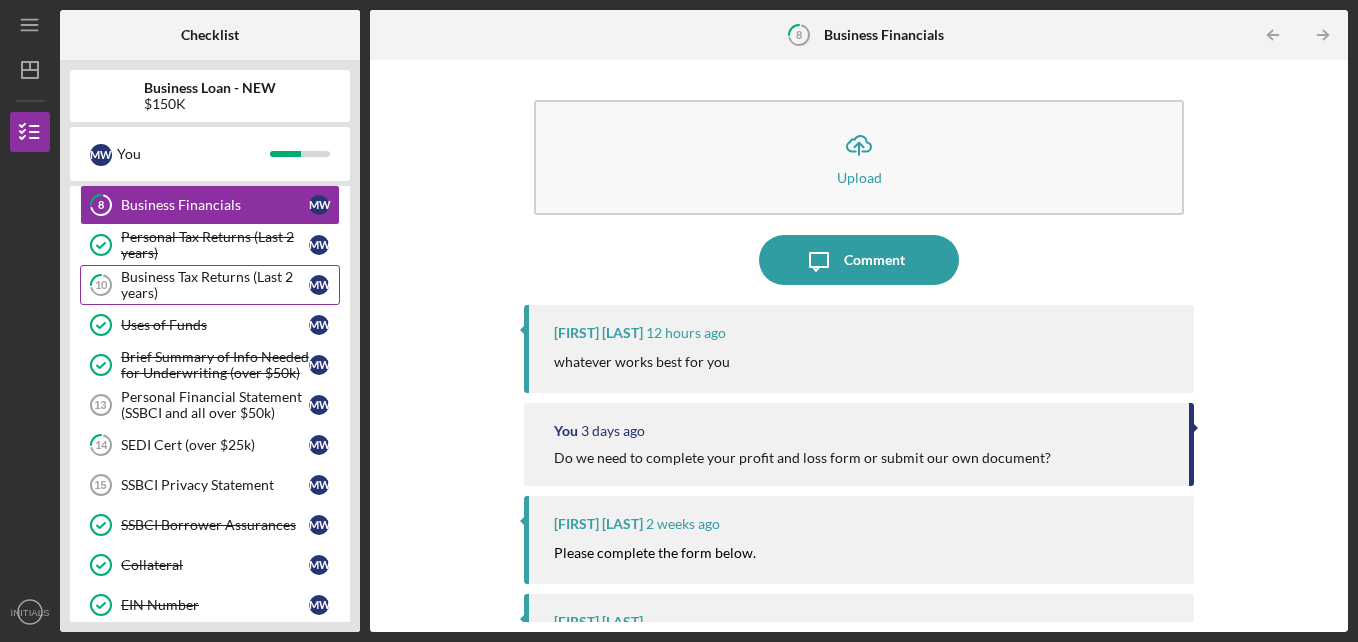 click on "Business Tax Returns (Last 2 years)" at bounding box center (215, 285) 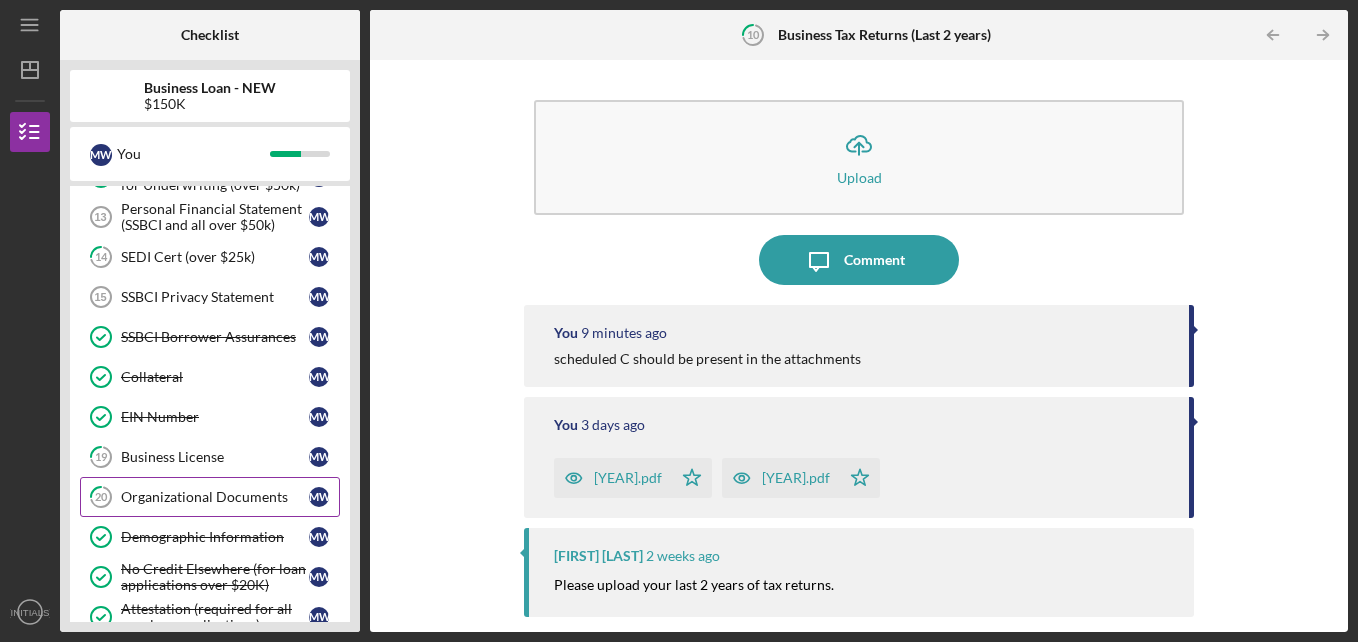 scroll, scrollTop: 500, scrollLeft: 0, axis: vertical 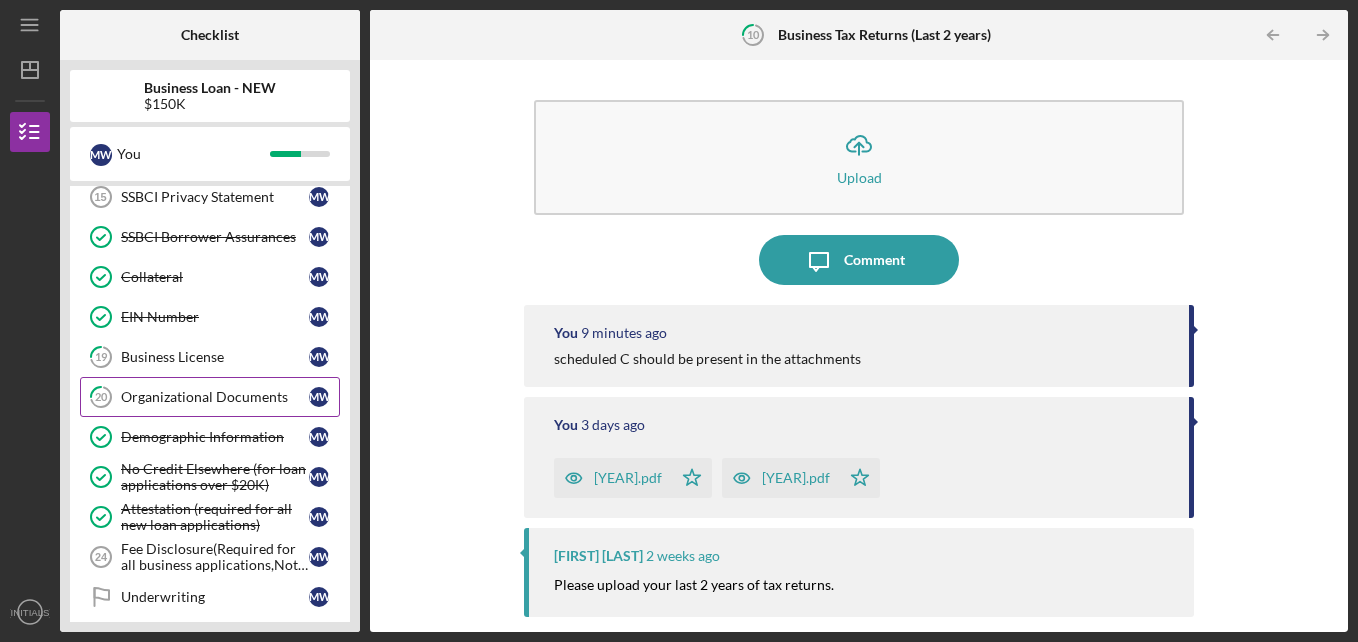 click on "20 Organizational Documents [INITIALS] [INITIALS]" at bounding box center (210, 397) 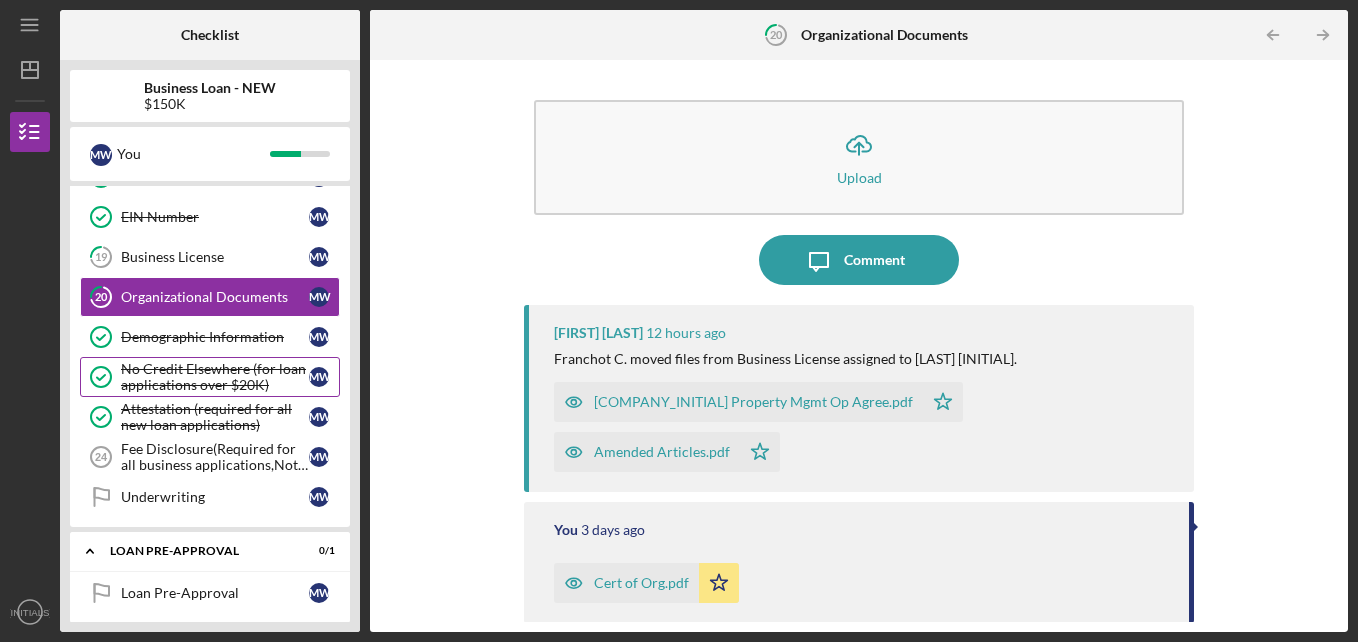 scroll, scrollTop: 500, scrollLeft: 0, axis: vertical 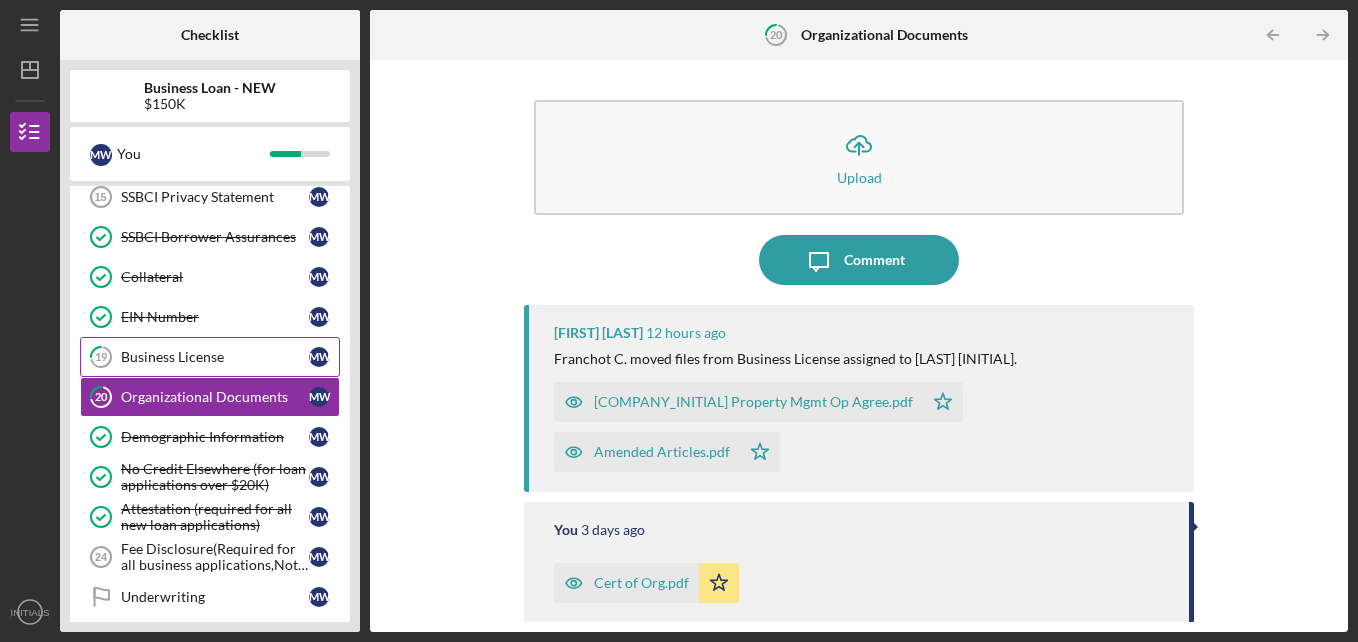 click on "19 Business License M W" at bounding box center (210, 357) 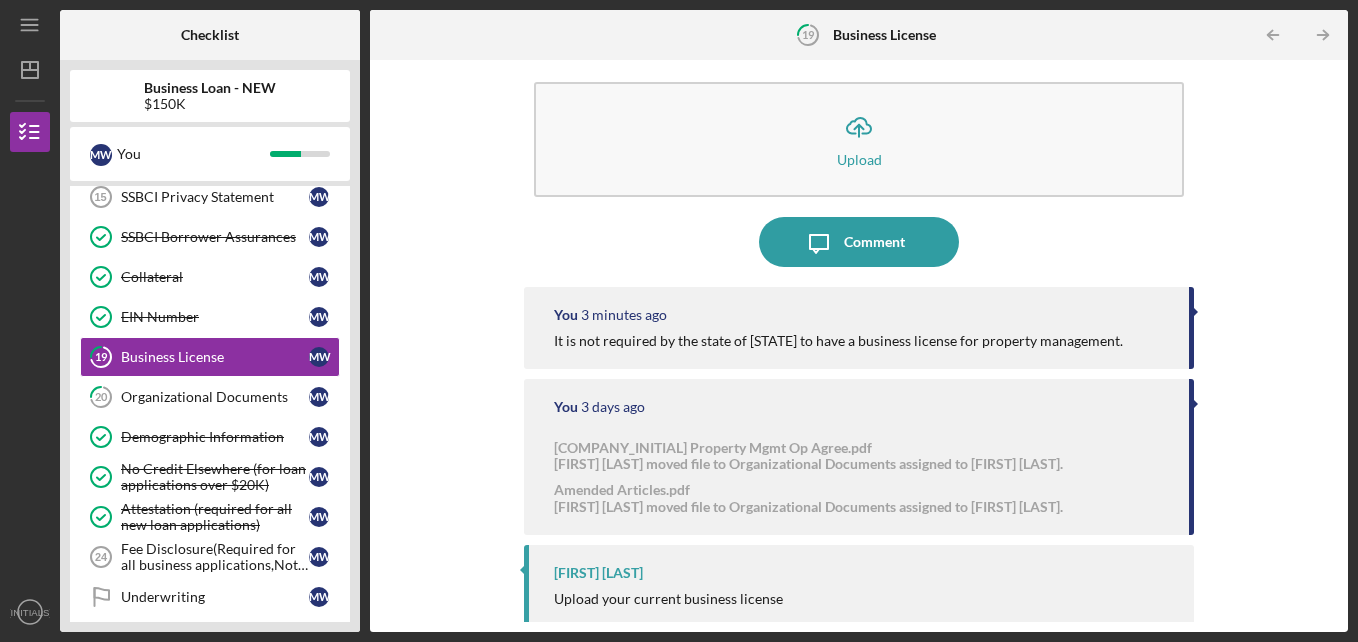scroll, scrollTop: 23, scrollLeft: 0, axis: vertical 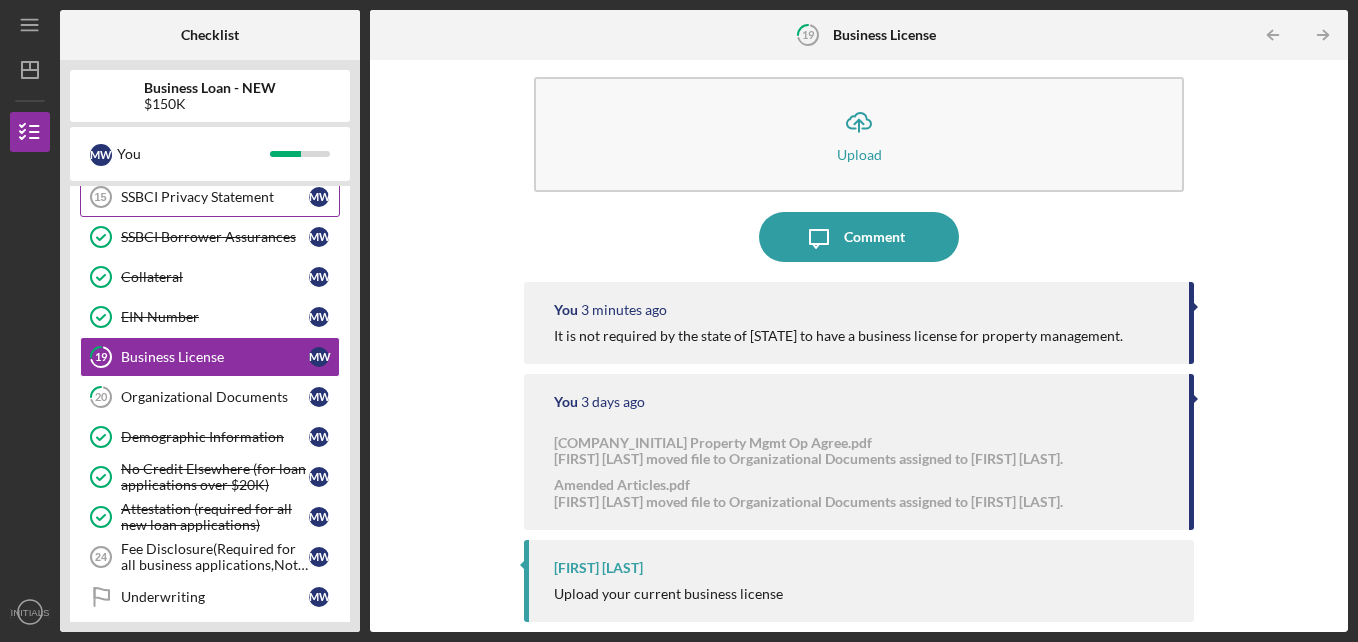 click on "SSBCI Privacy Statement" at bounding box center (215, 197) 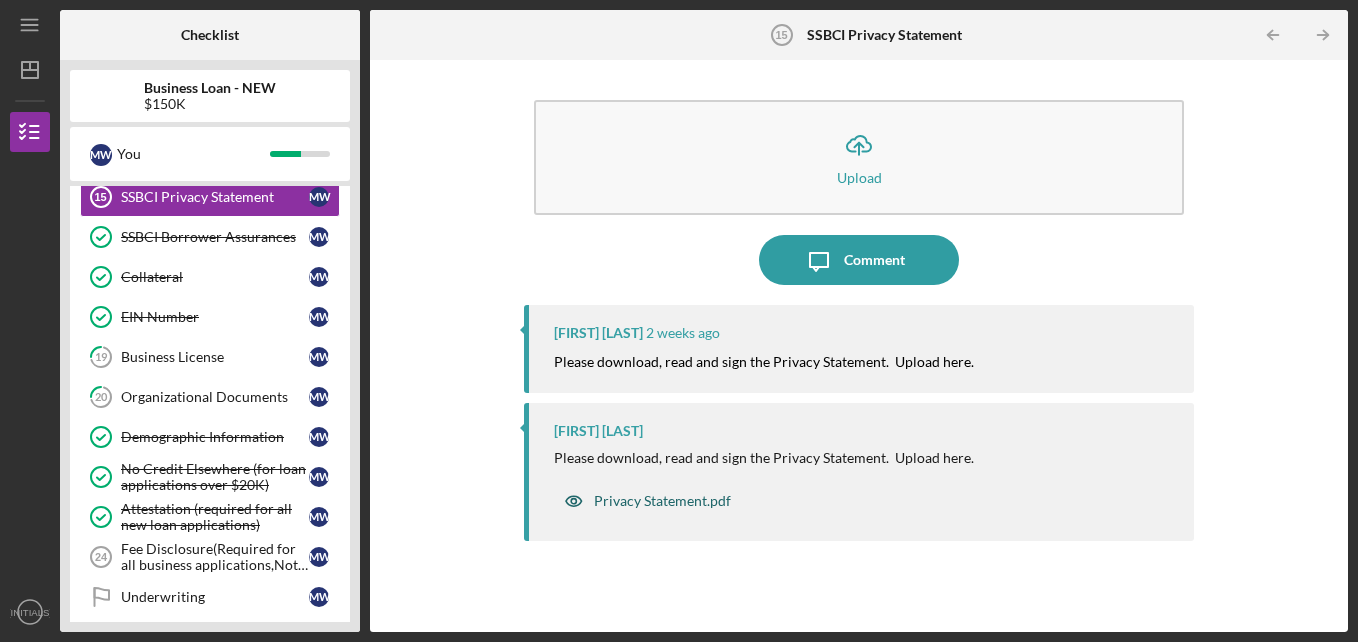 click on "Privacy Statement.pdf" at bounding box center [662, 501] 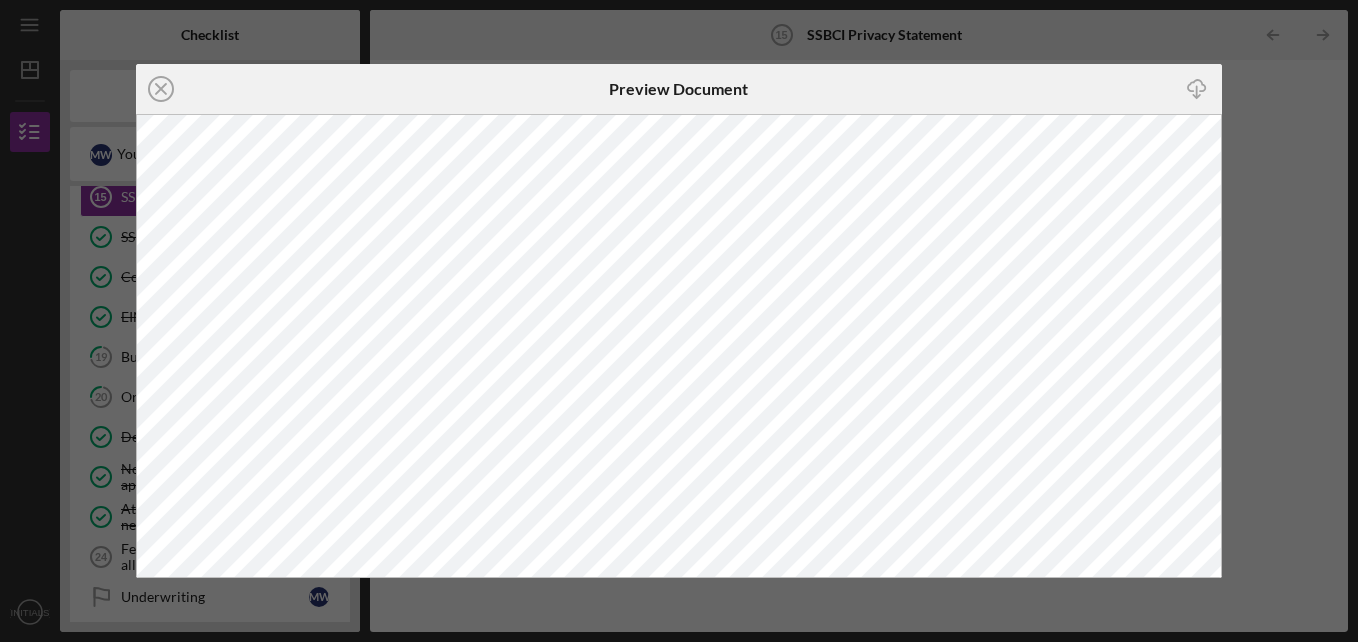 click on "Icon/Download" 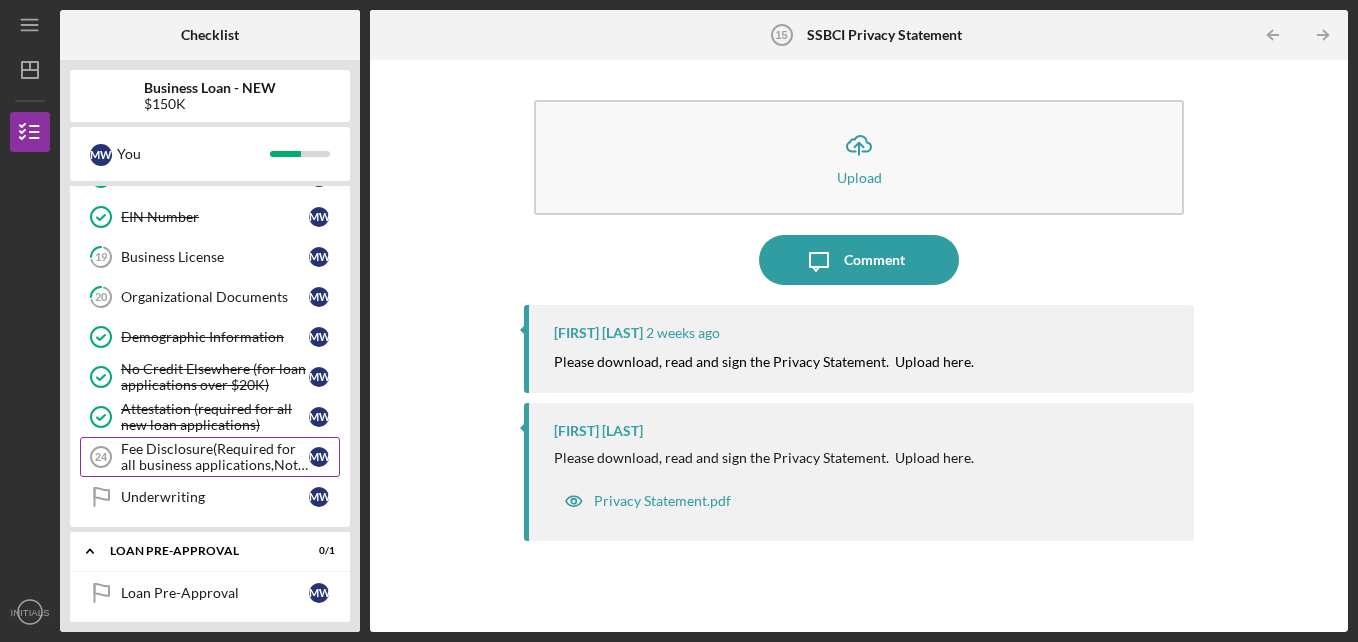 scroll, scrollTop: 500, scrollLeft: 0, axis: vertical 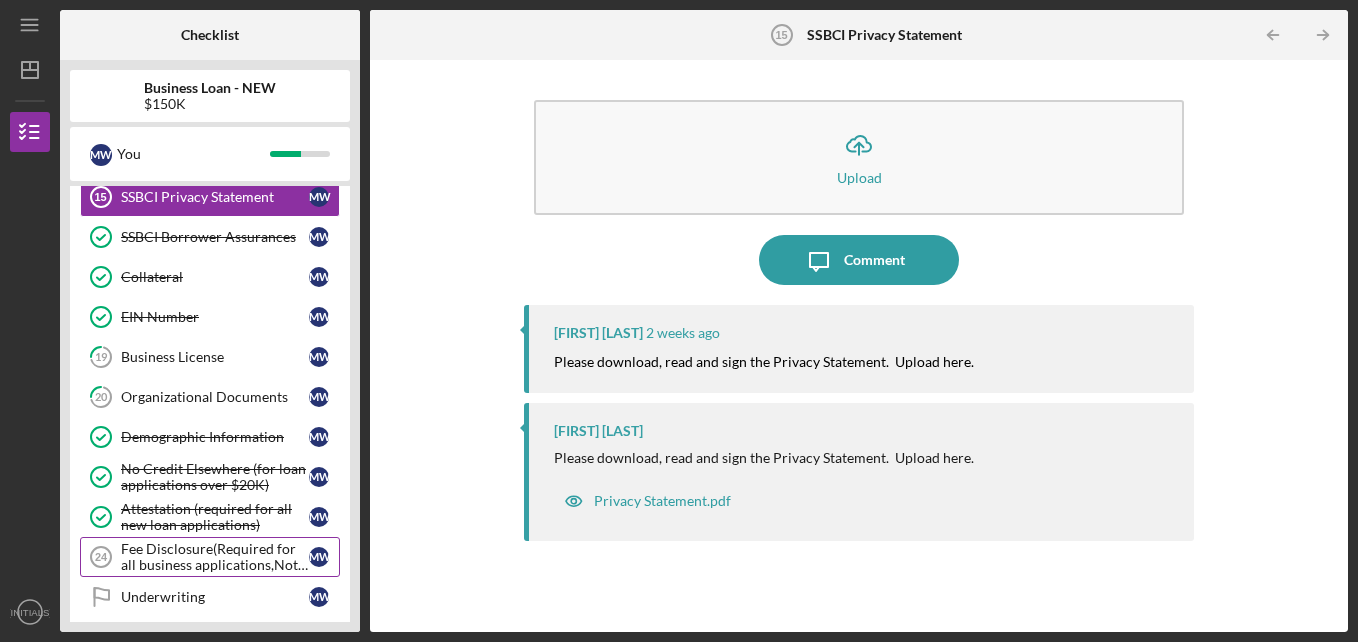 click on "Fee Disclosure(Required for all business applications,Not needed for Contractor loans)" at bounding box center [215, 557] 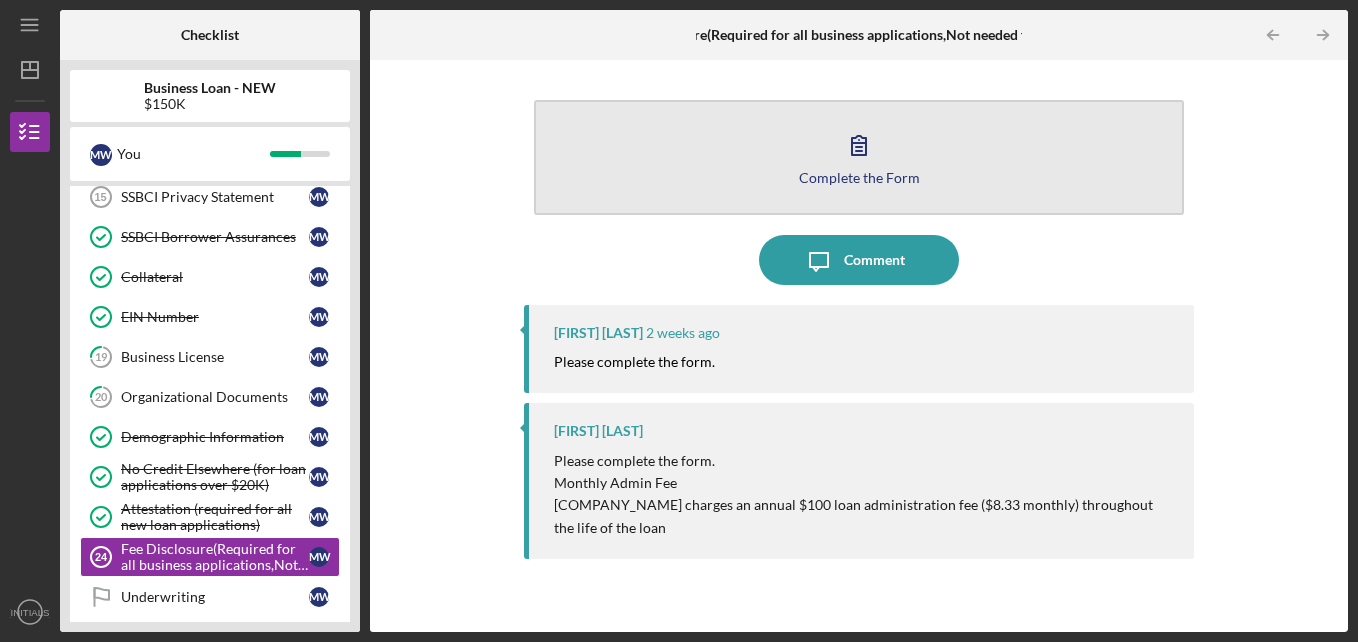 click 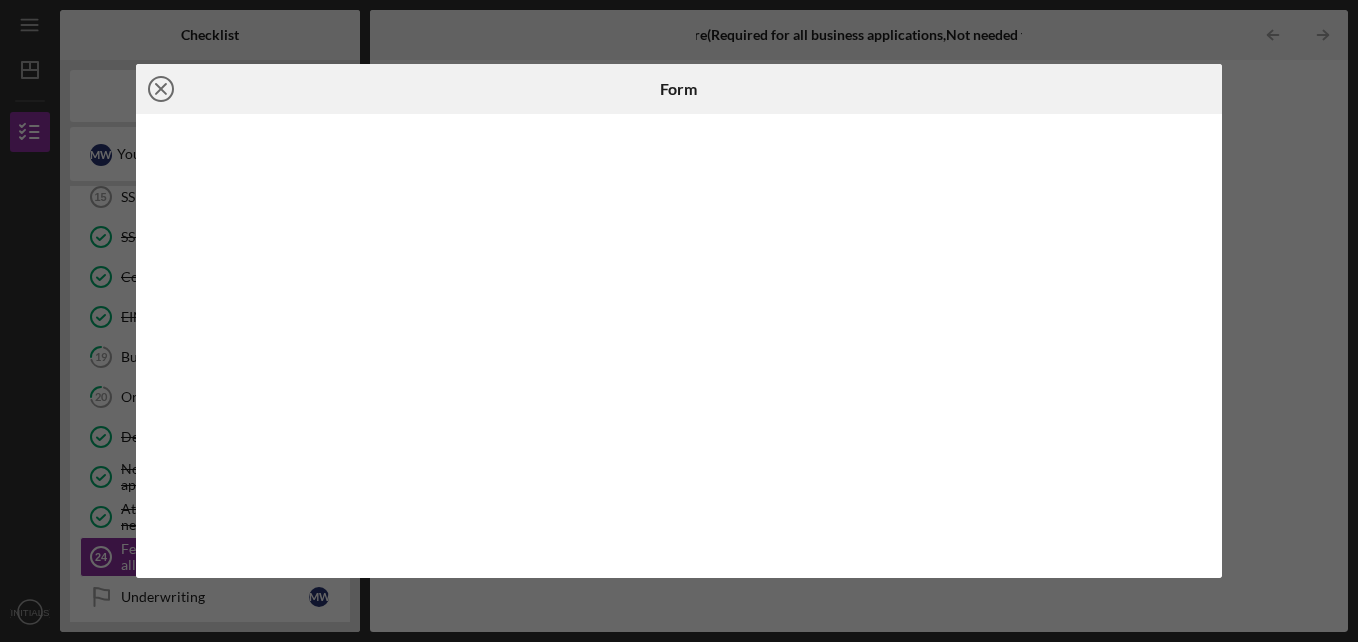 click on "Icon/Close" 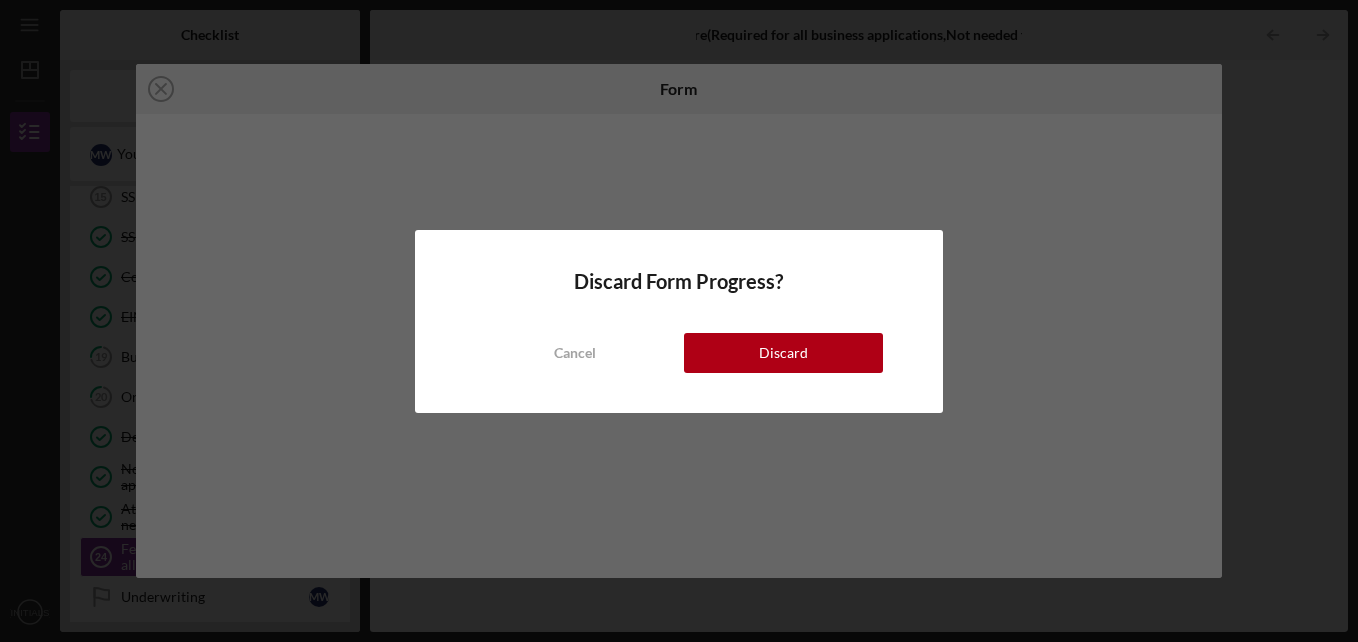 click on "Discard" at bounding box center [783, 353] 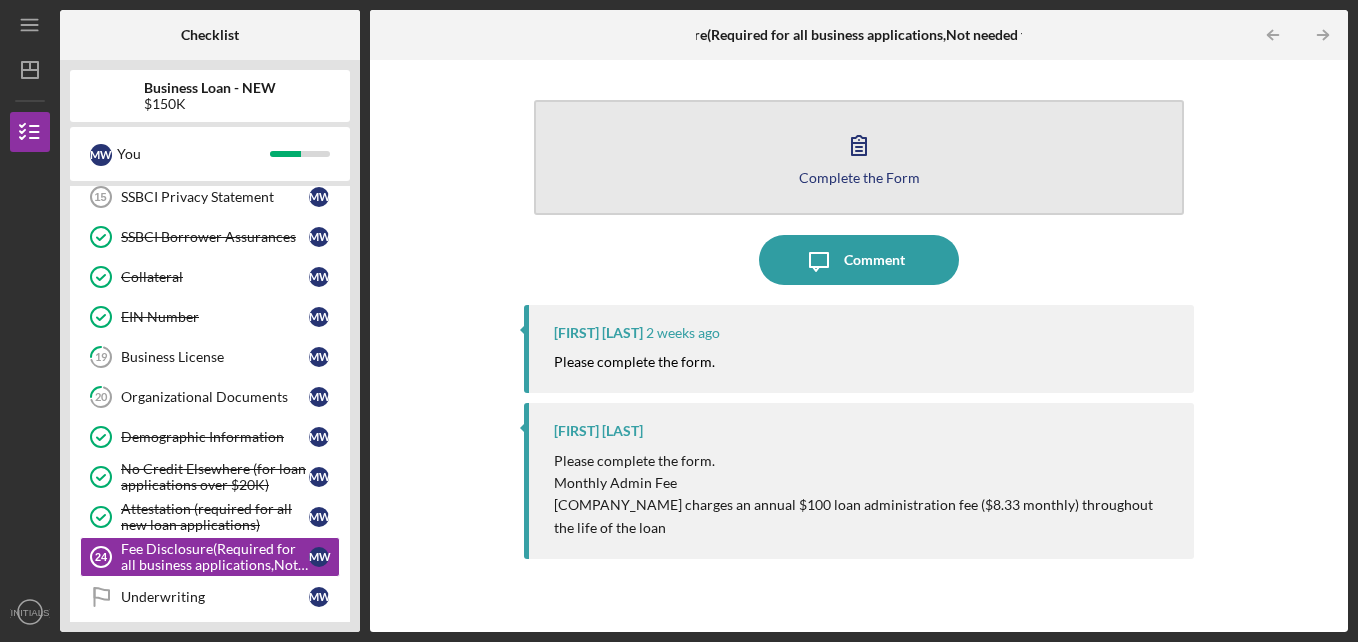 click 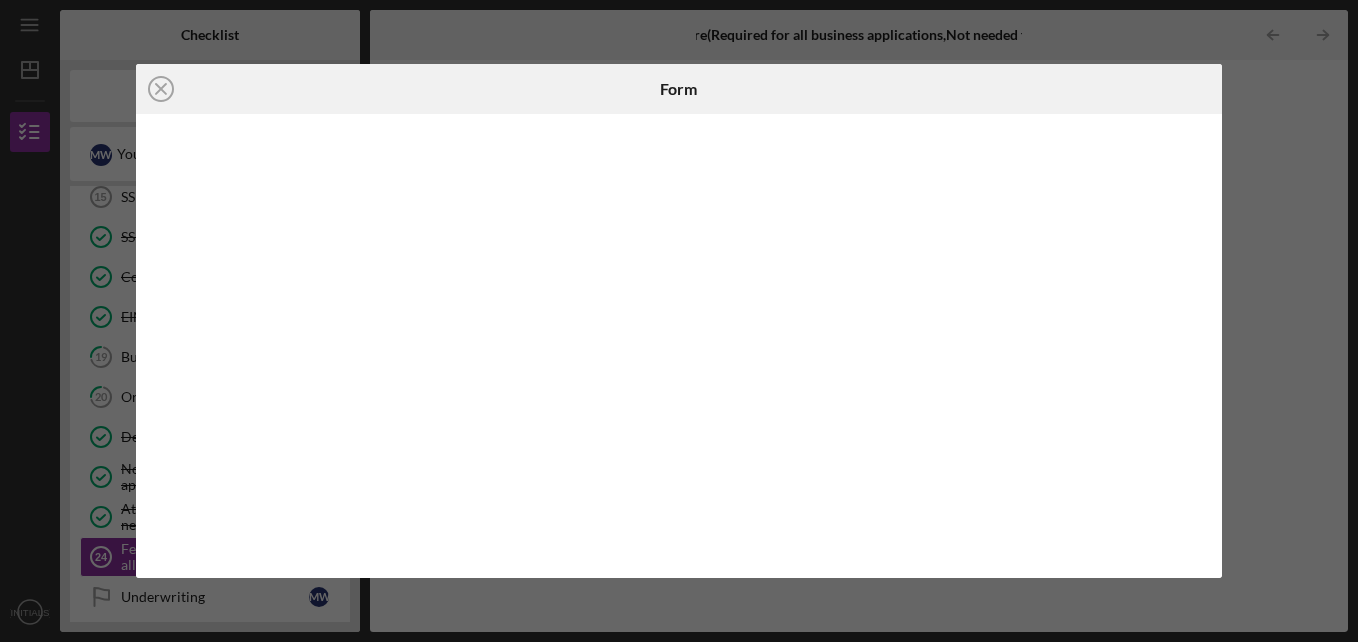 click on "Icon/Close" 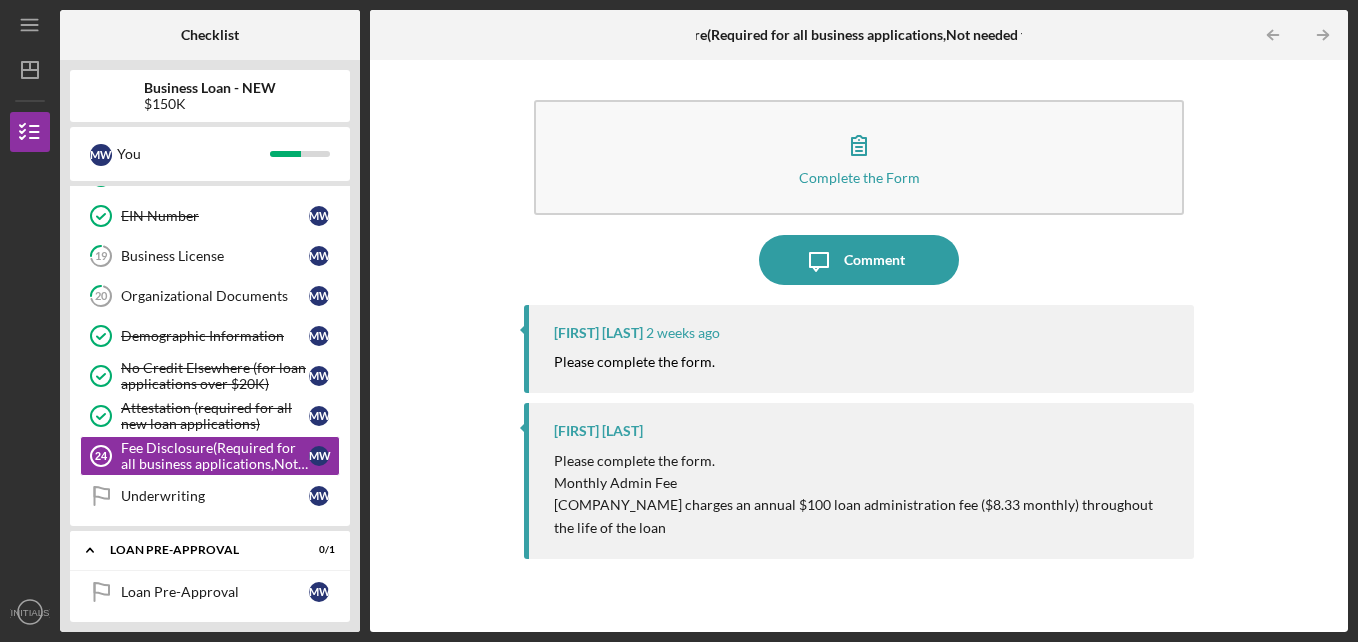 scroll, scrollTop: 600, scrollLeft: 0, axis: vertical 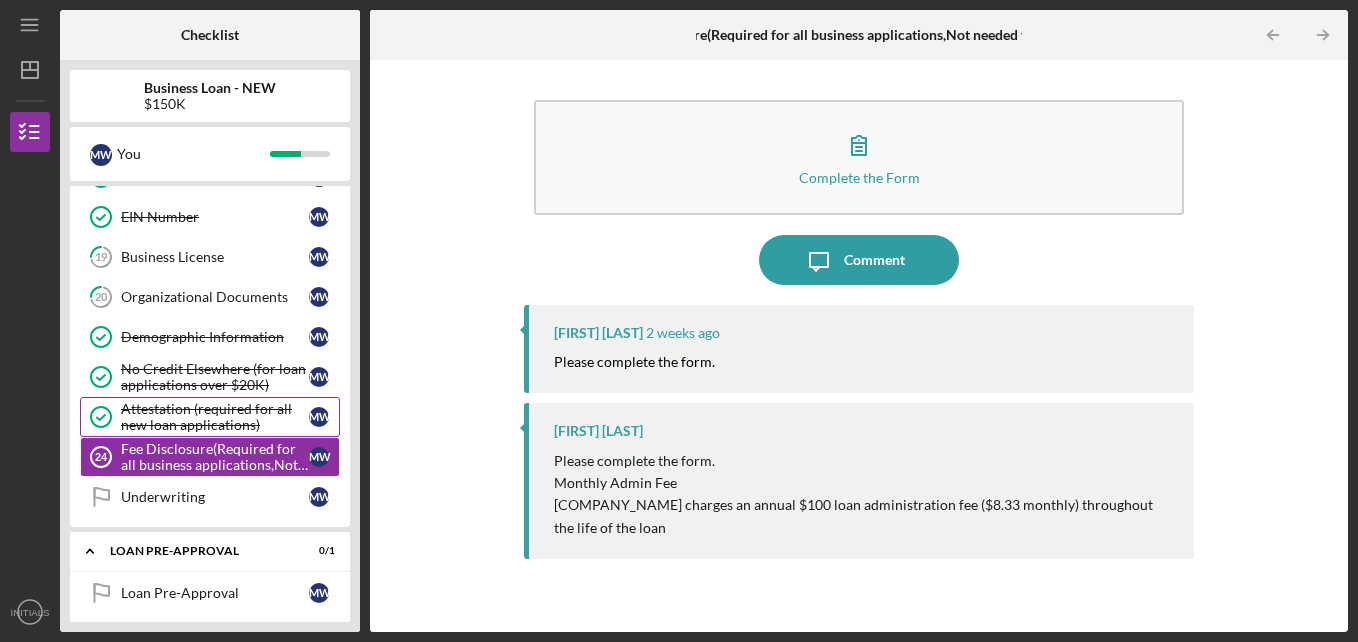 click on "Attestation (required for all new loan applications)" at bounding box center (215, 417) 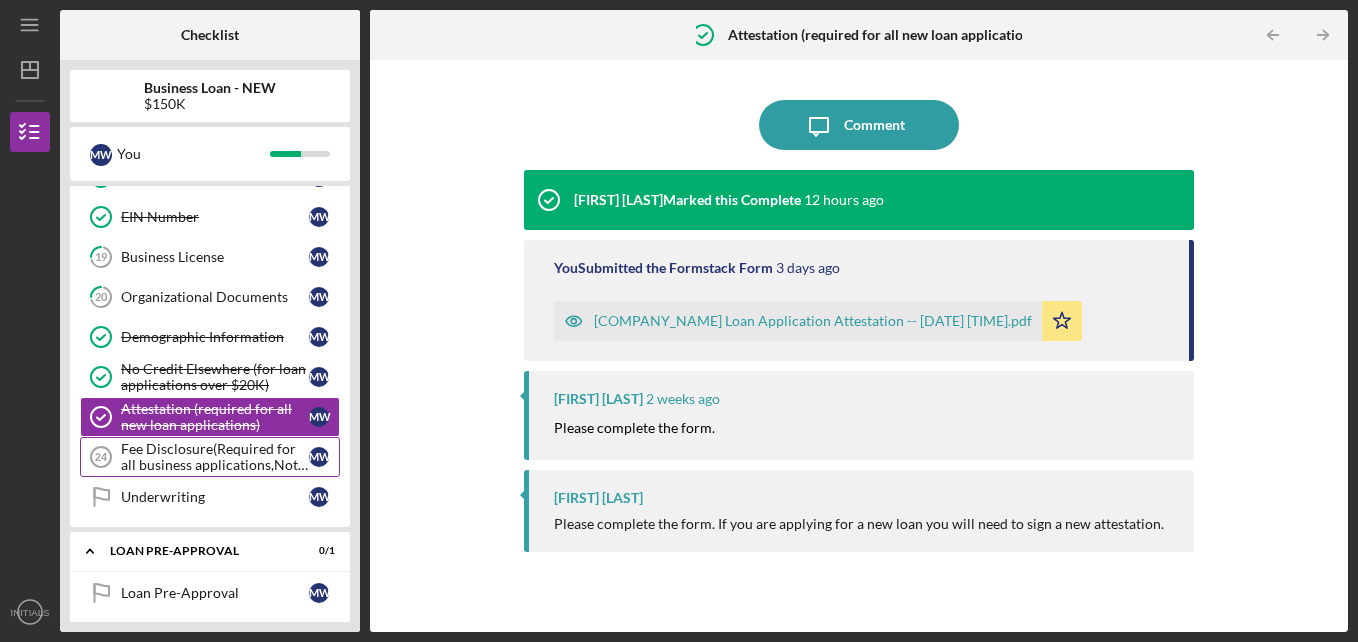 click on "Fee Disclosure(Required for all business applications,Not needed for Contractor loans)" at bounding box center (215, 457) 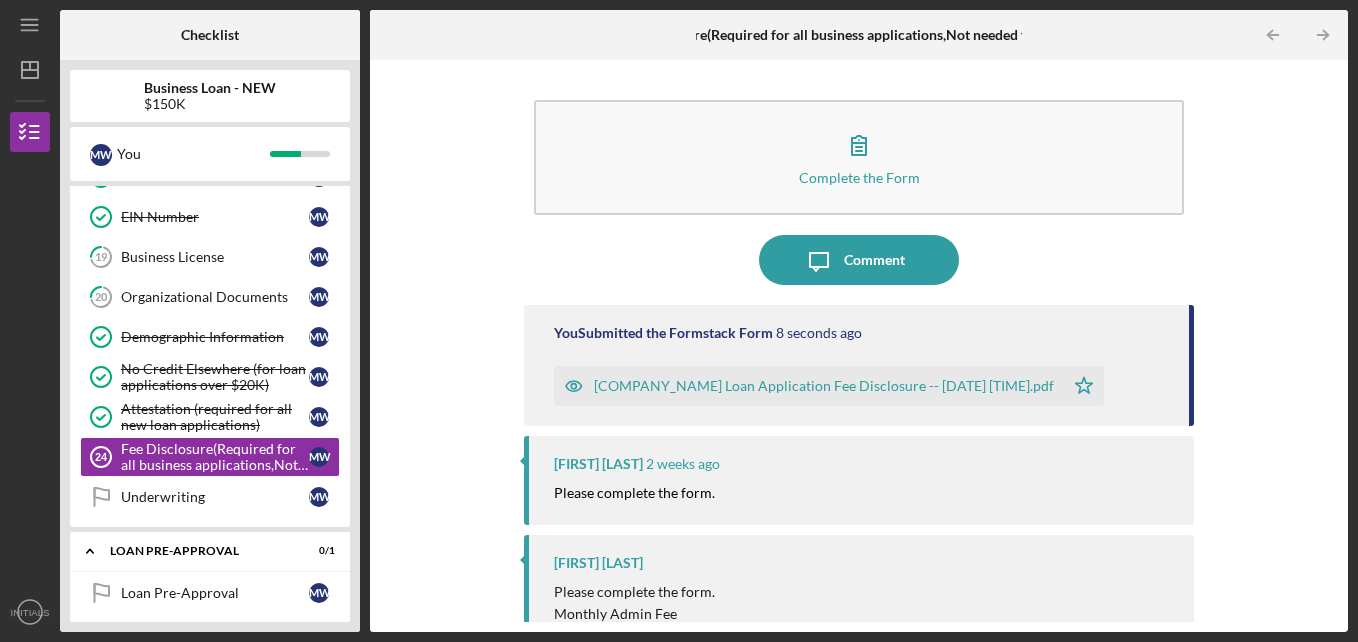 scroll, scrollTop: 68, scrollLeft: 0, axis: vertical 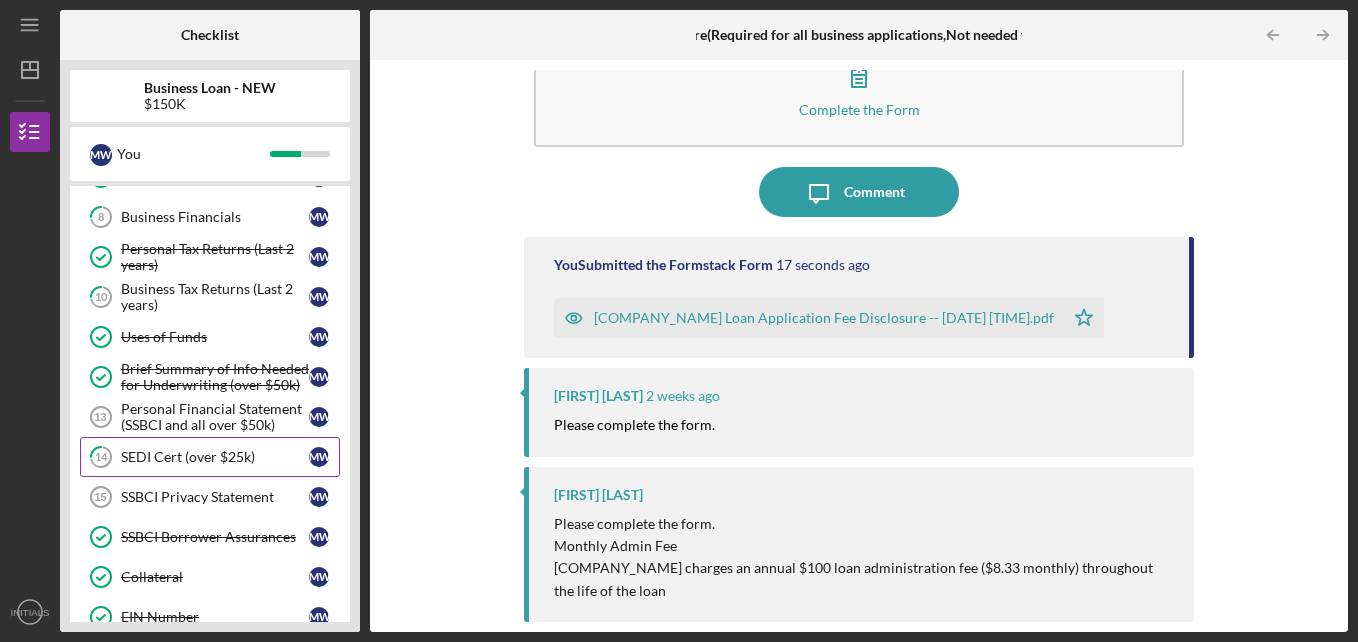 click on "SEDI Cert (over $25k)" at bounding box center (215, 457) 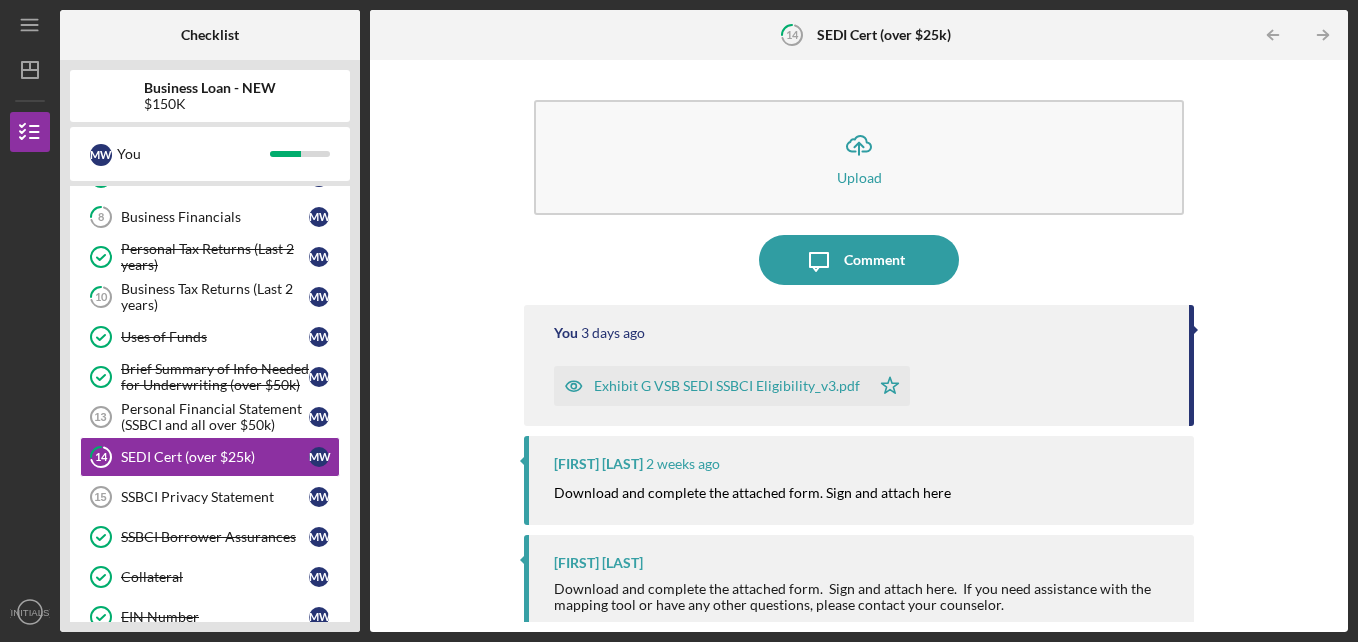 click on "Exhibit G VSB  SEDI SSBCI Eligibility_v3.pdf" at bounding box center [727, 386] 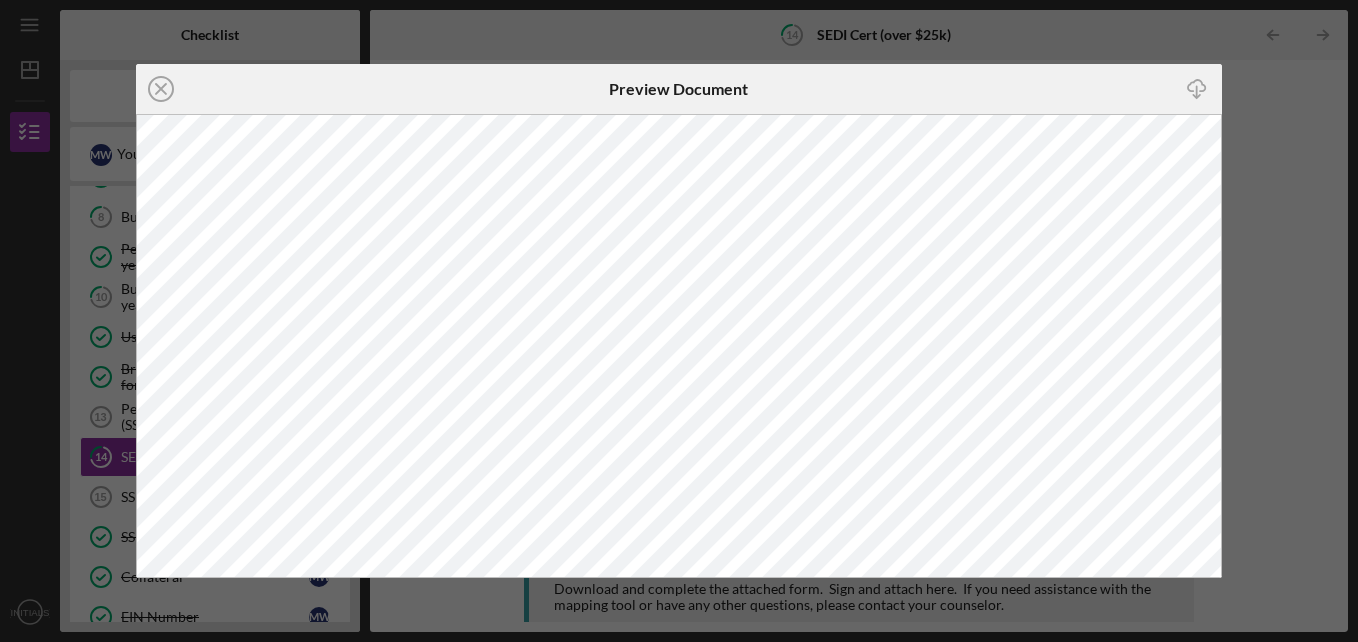 click 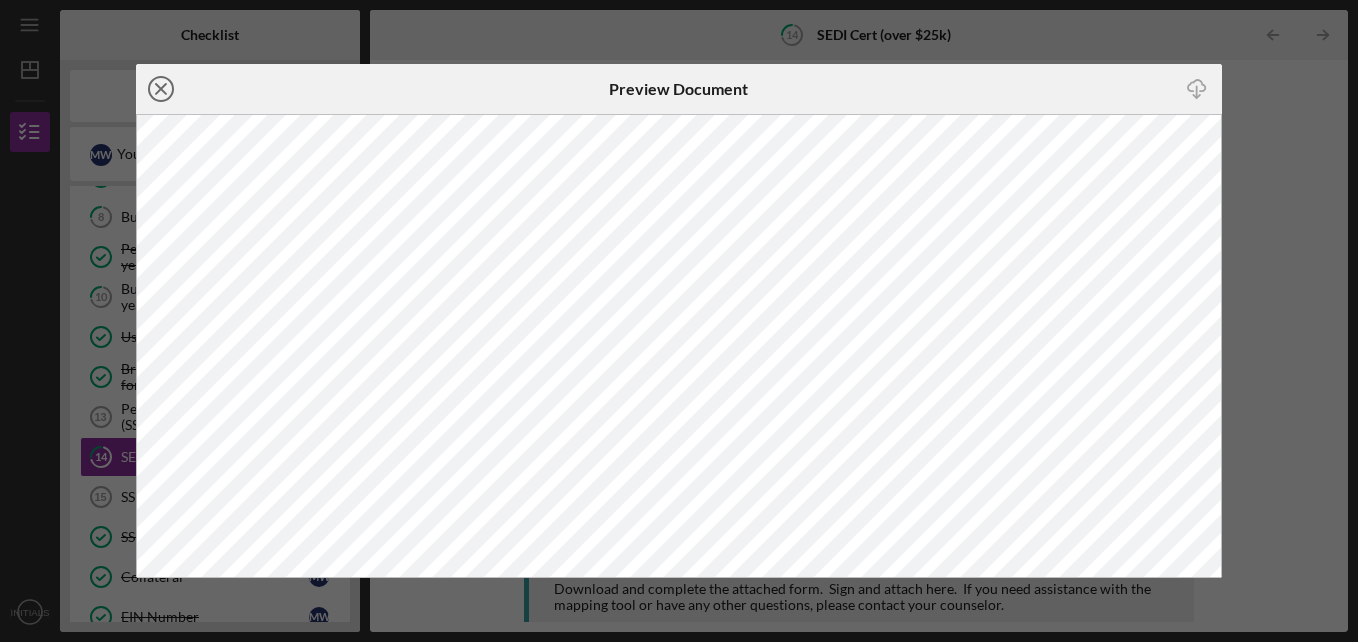 drag, startPoint x: 162, startPoint y: 98, endPoint x: 253, endPoint y: 94, distance: 91.08787 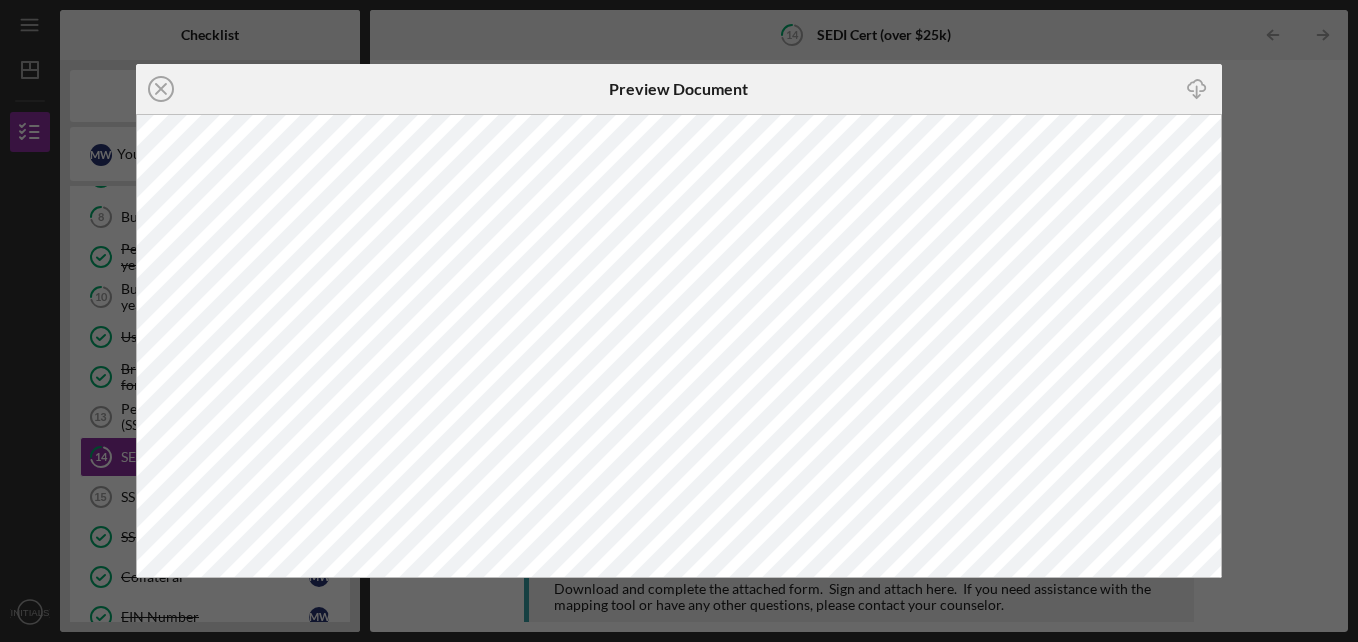 click on "Icon/Close" 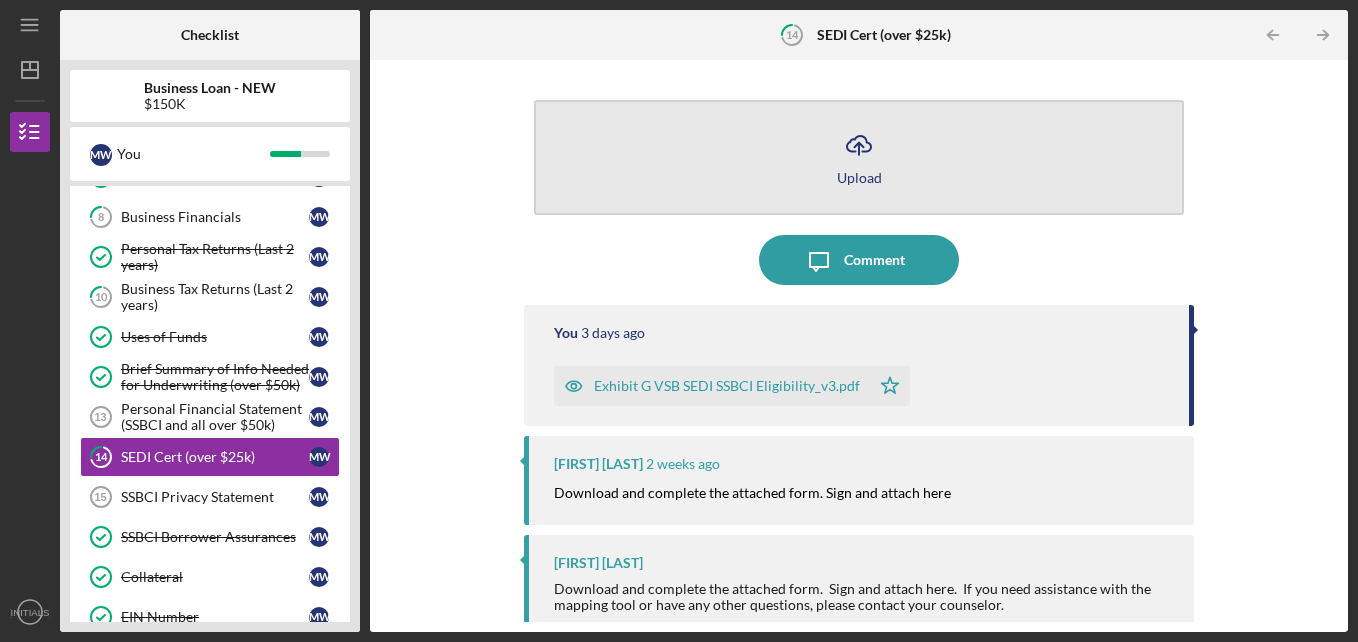 click on "Icon/Upload" 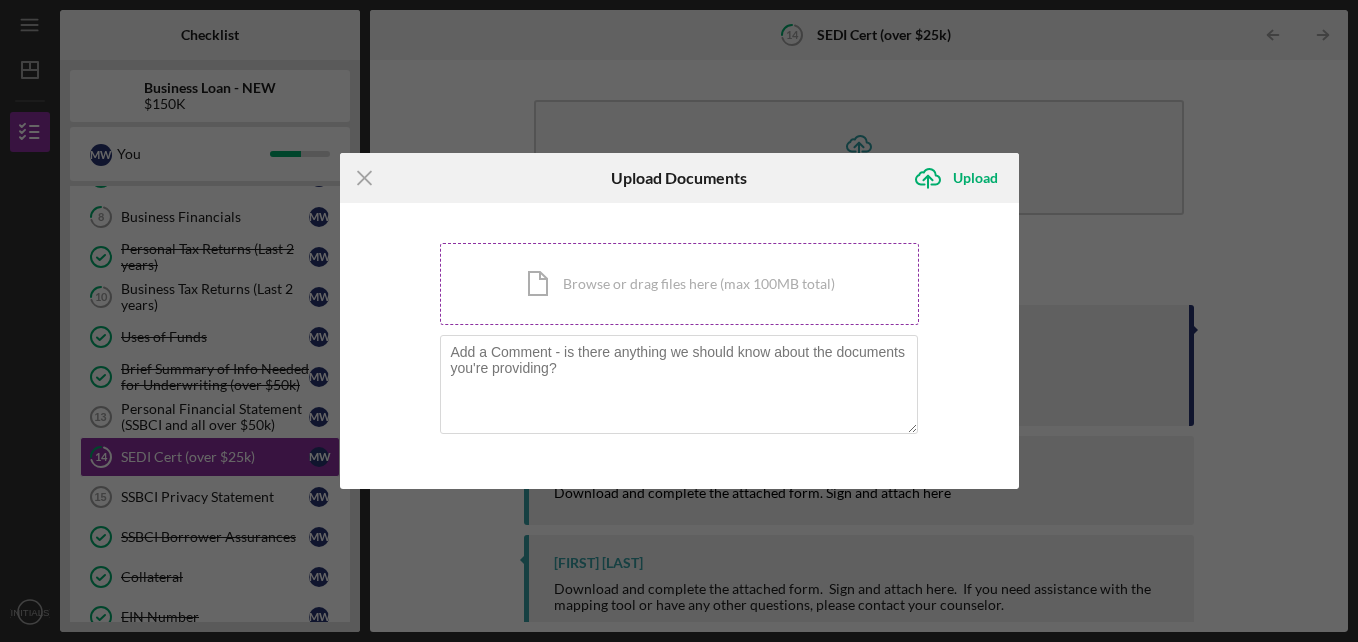click on "Icon/Document Browse or drag files here (max 100MB total) Tap to choose files or take a photo" at bounding box center (679, 284) 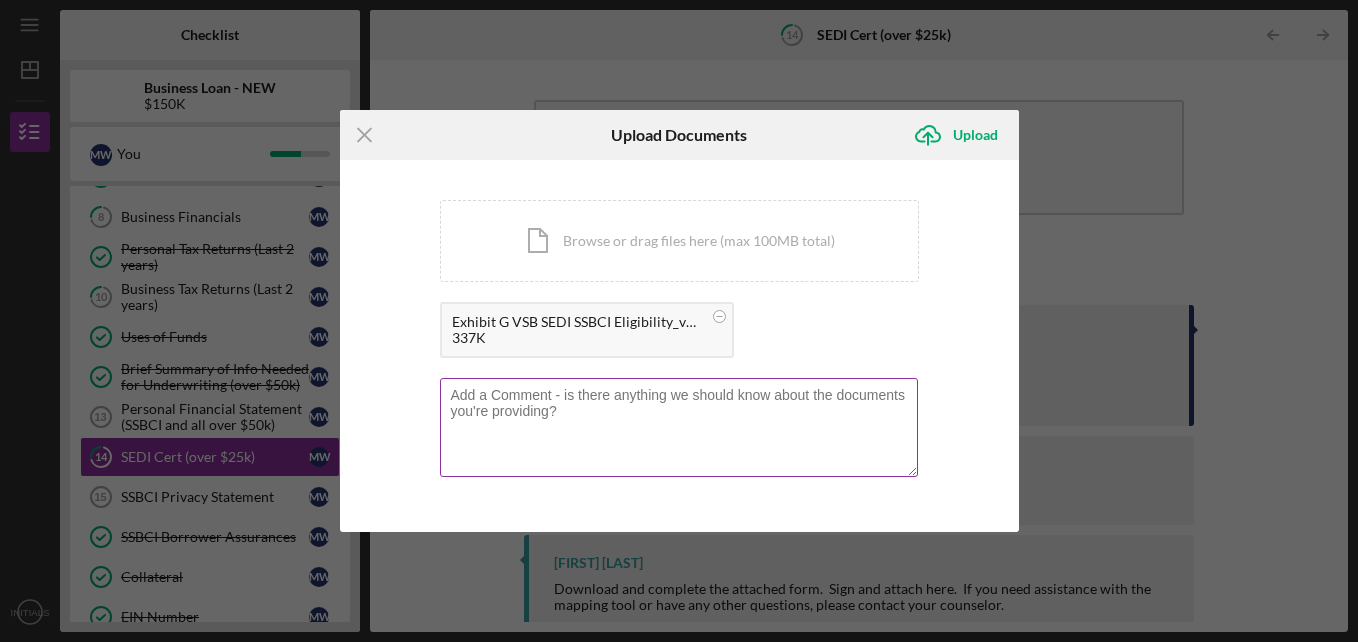 drag, startPoint x: 497, startPoint y: 429, endPoint x: 480, endPoint y: 432, distance: 17.262676 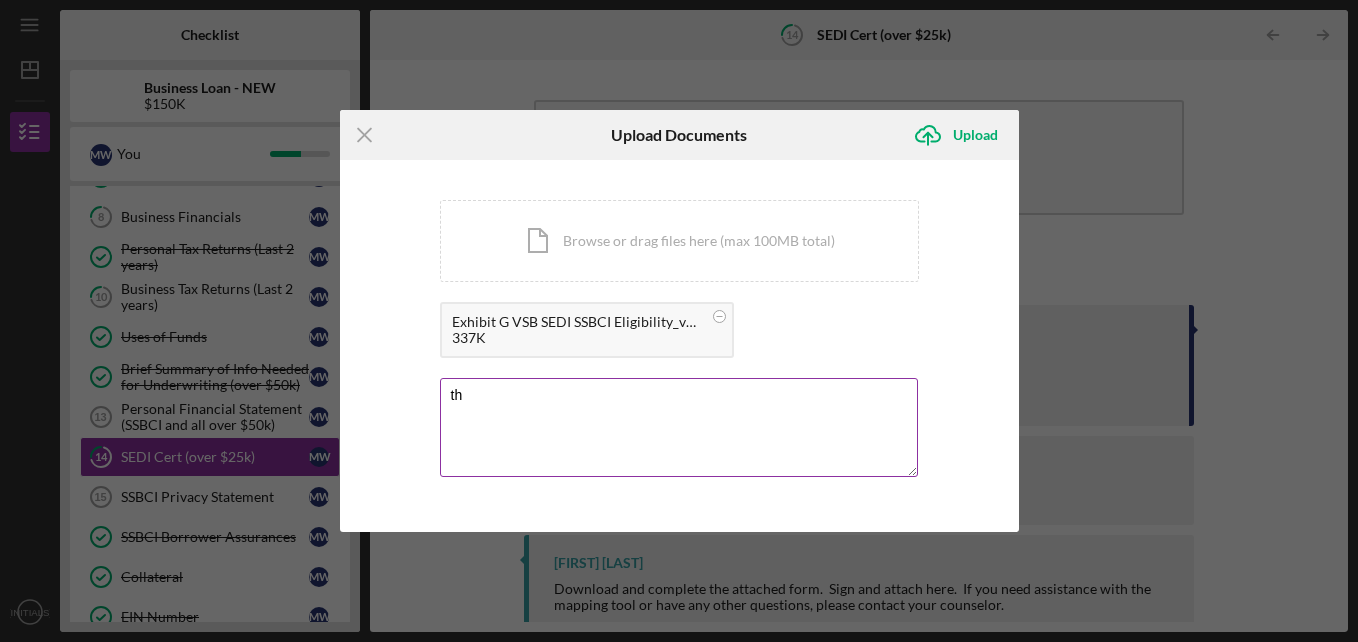 type on "t" 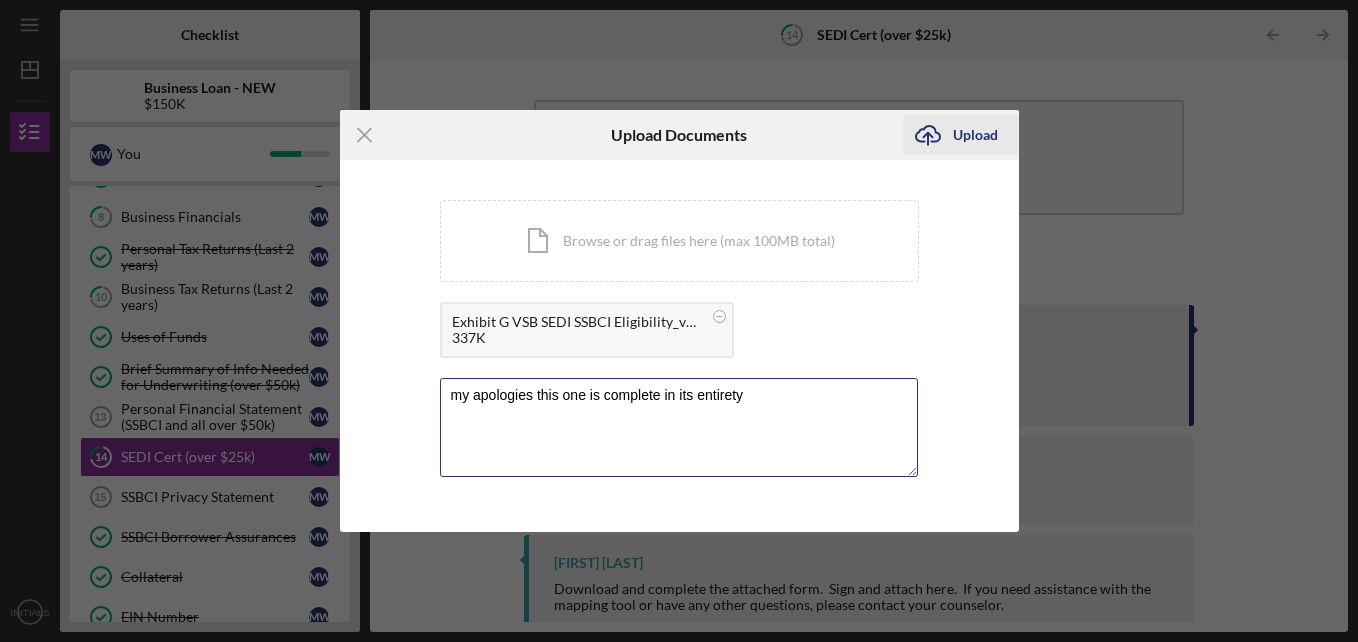 type on "my apologies this one is complete in its entirety" 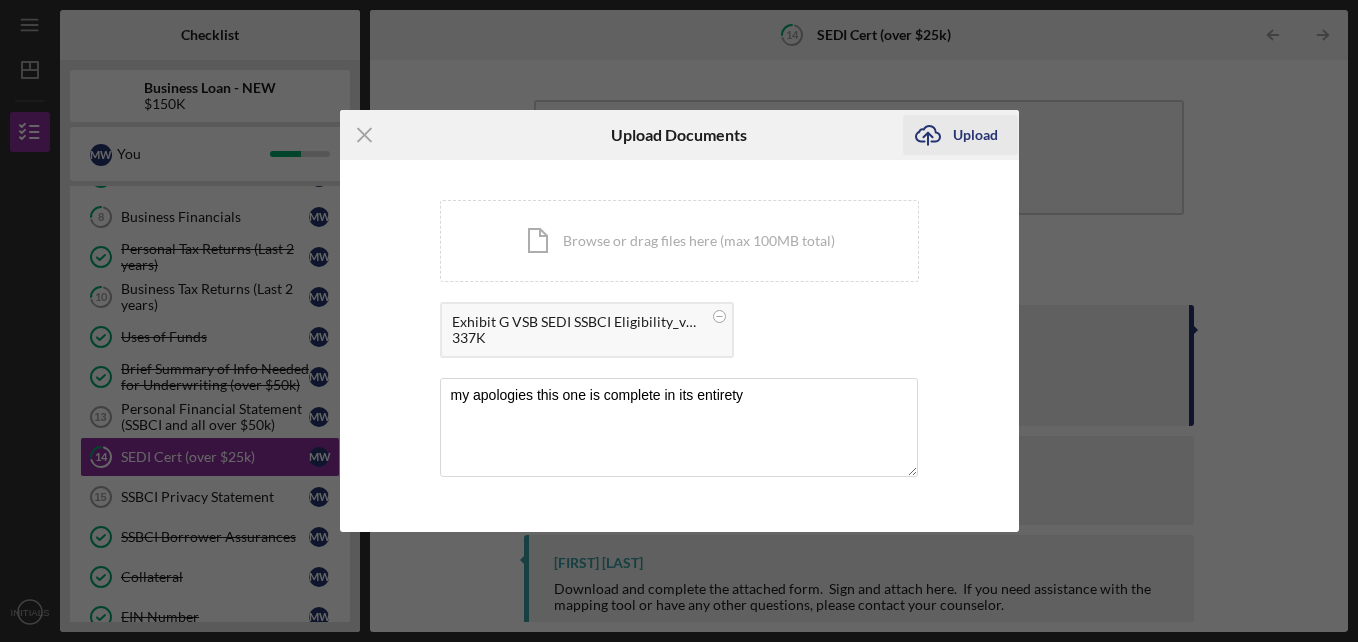 click on "Icon/Upload" 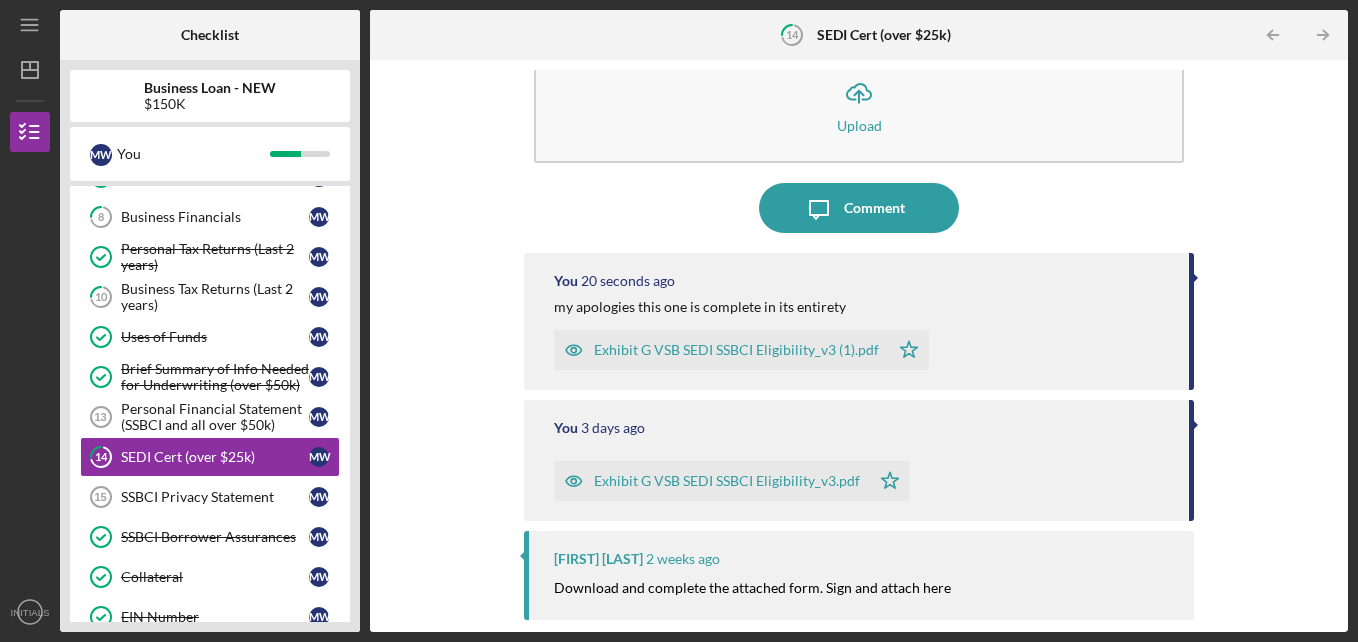 scroll, scrollTop: 100, scrollLeft: 0, axis: vertical 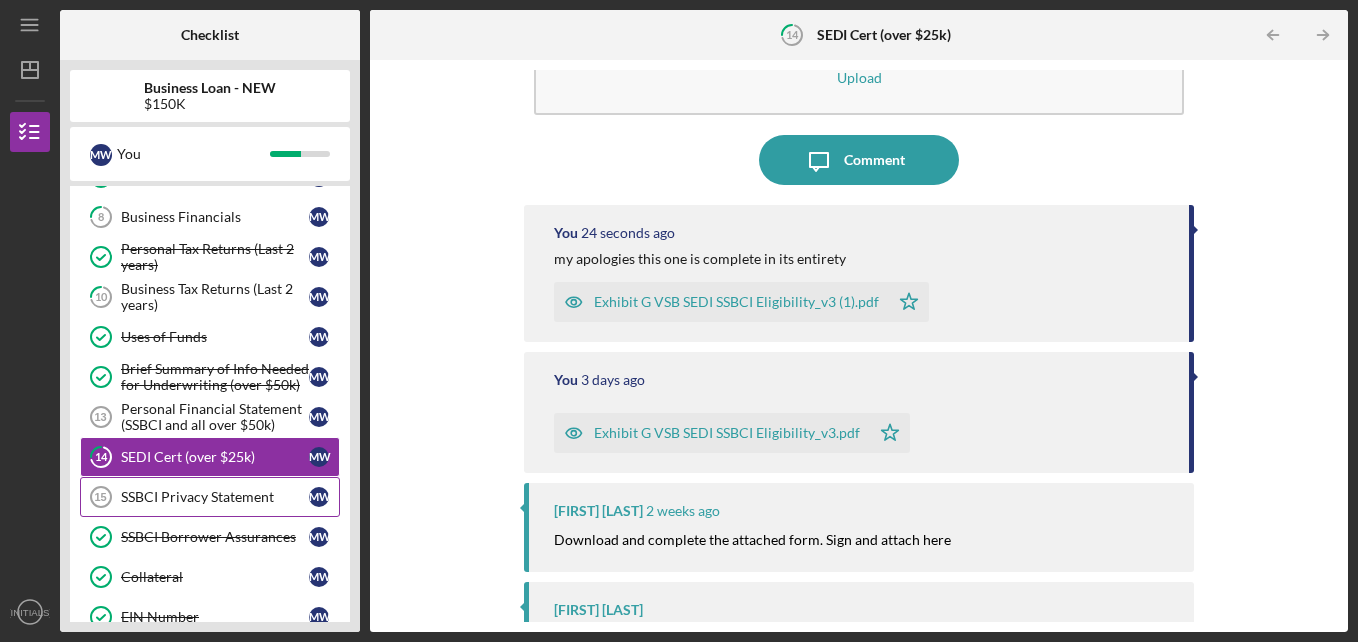click on "SSBCI Privacy Statement 15 SSBCI Privacy Statement M W" at bounding box center [210, 497] 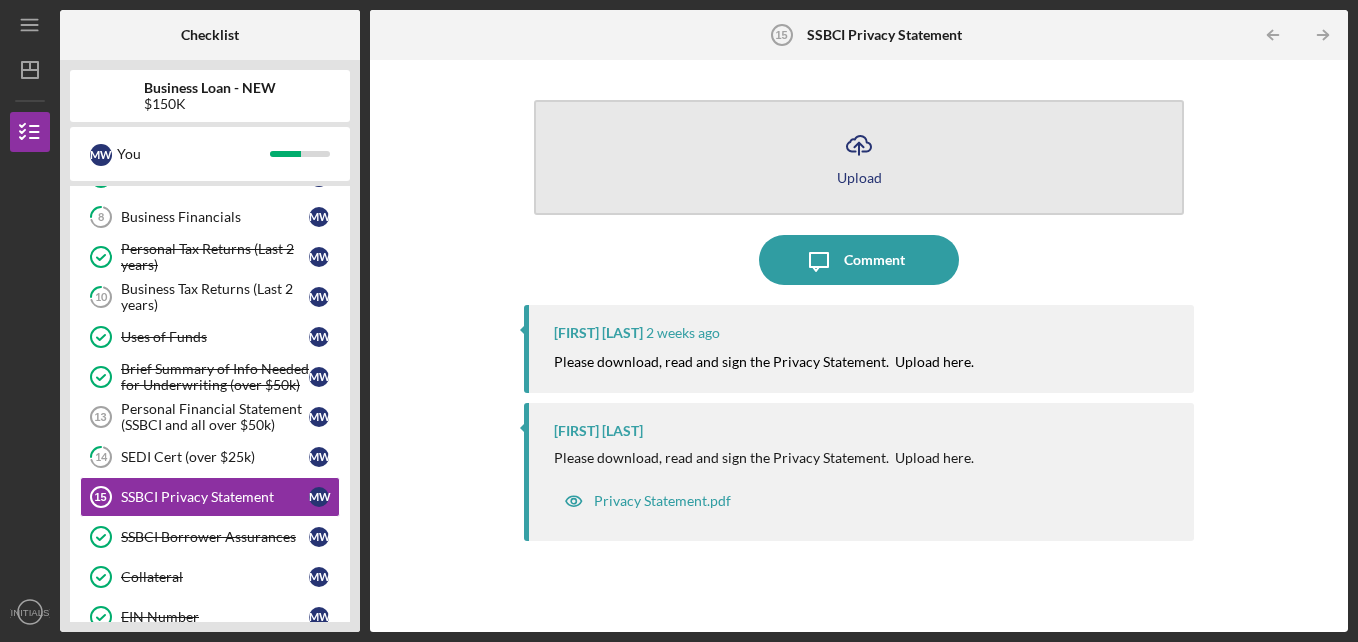 click on "Upload" at bounding box center (859, 177) 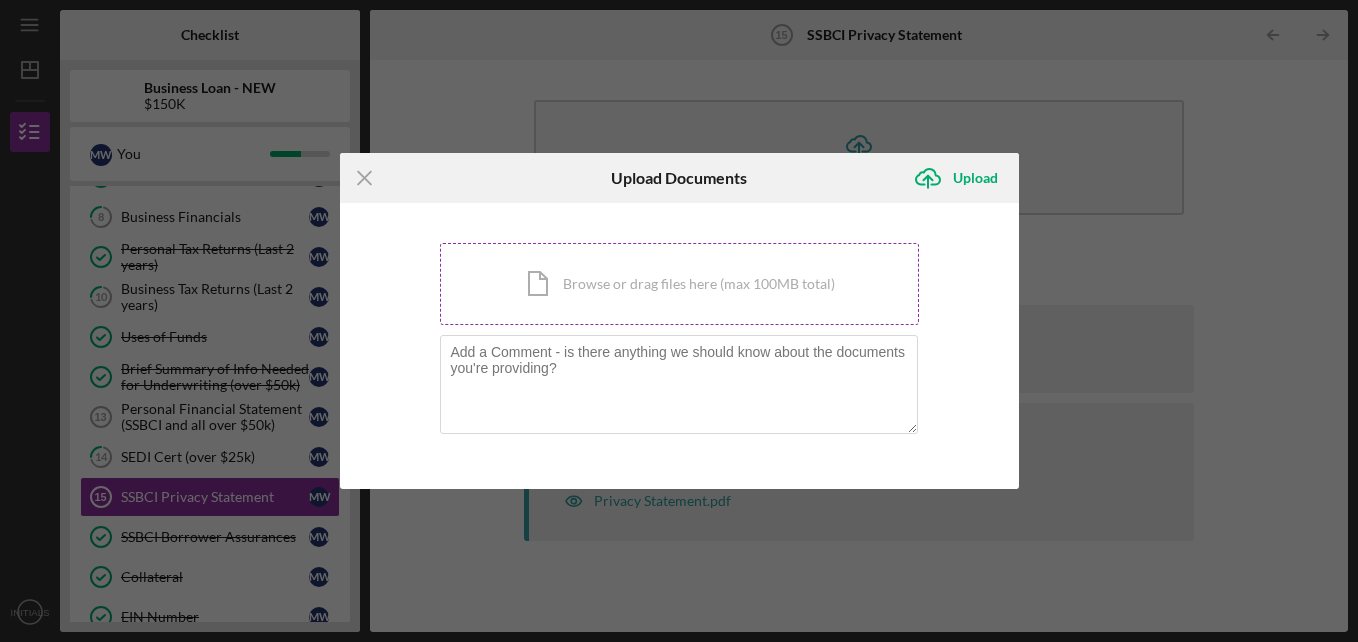 click on "Icon/Document Browse or drag files here (max 100MB total) Tap to choose files or take a photo" at bounding box center (679, 284) 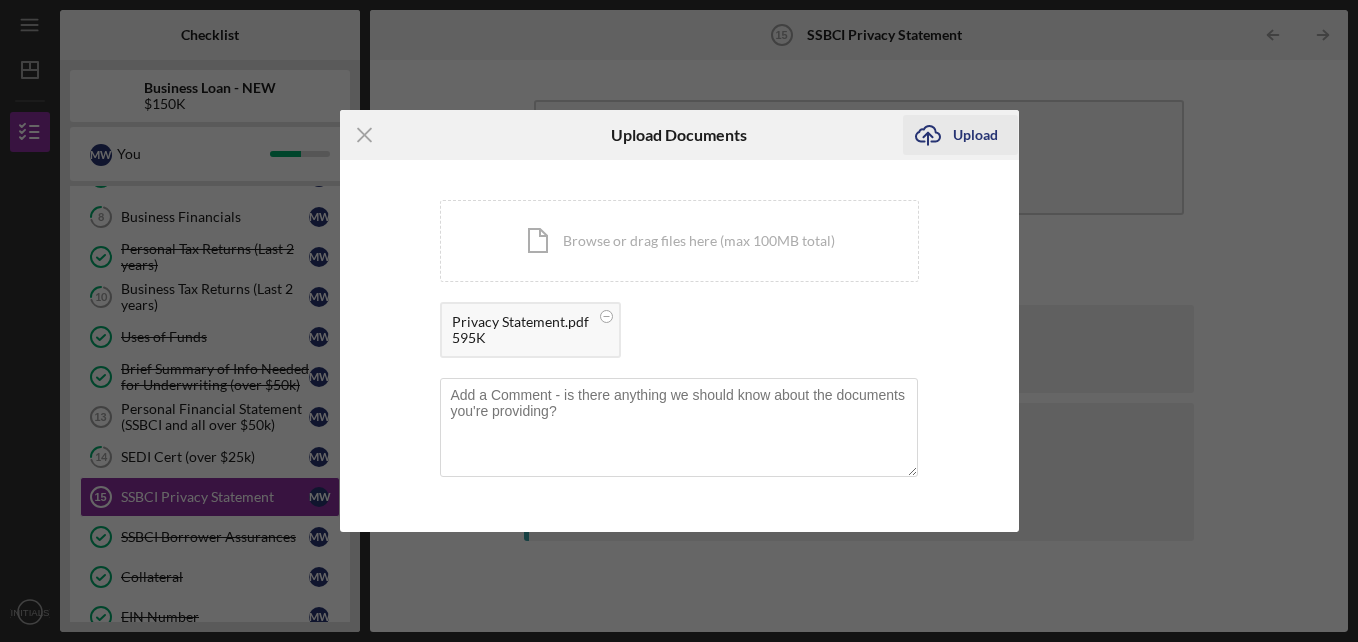 click on "Upload" at bounding box center (975, 135) 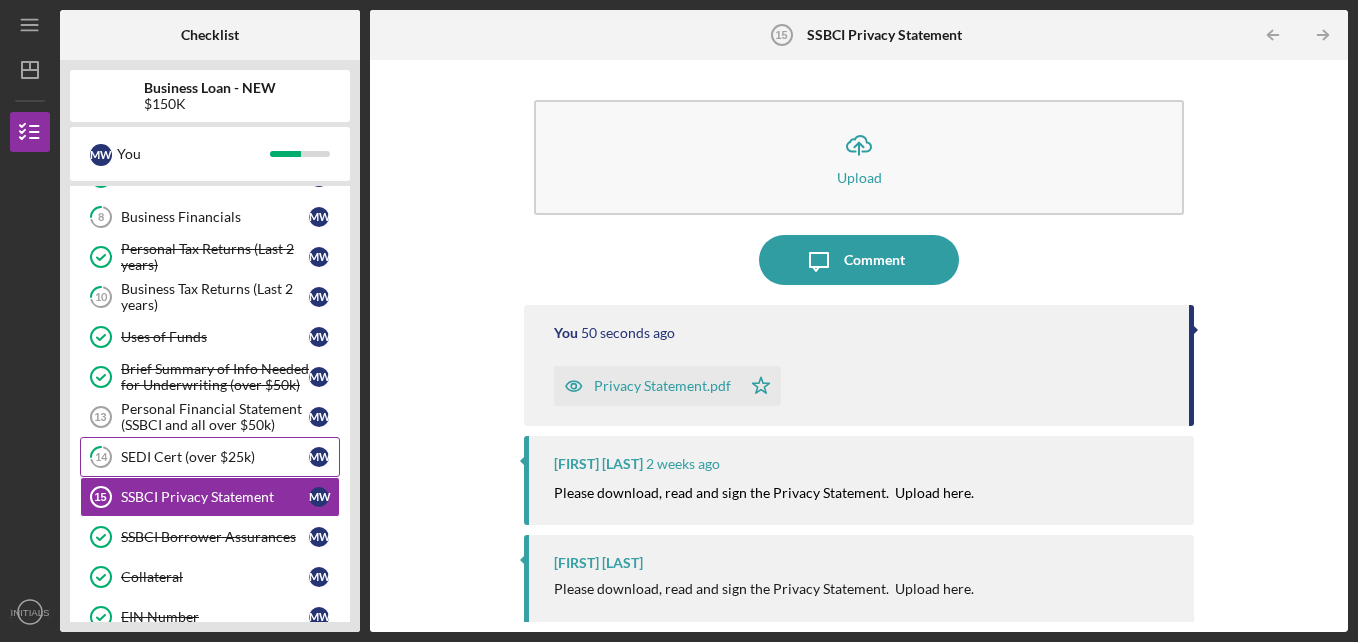 click on "SEDI Cert (over $25k)" at bounding box center [215, 457] 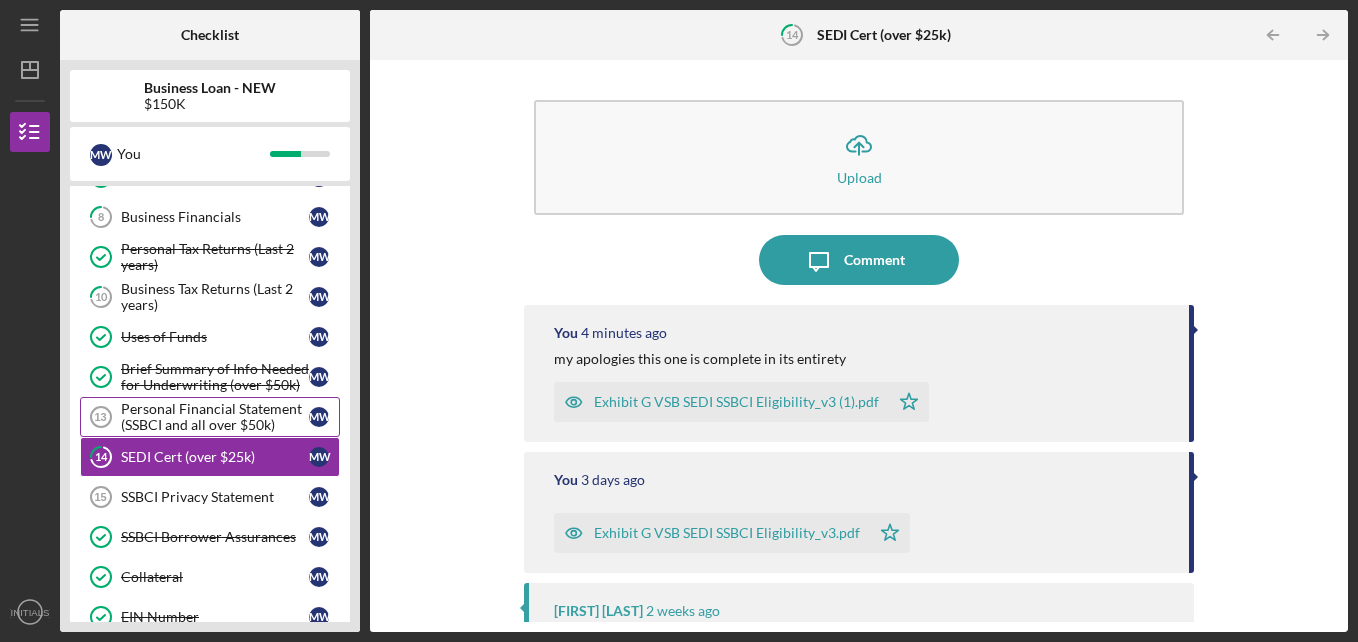 click on "Personal Financial Statement (SSBCI and all over $50k)" at bounding box center (215, 417) 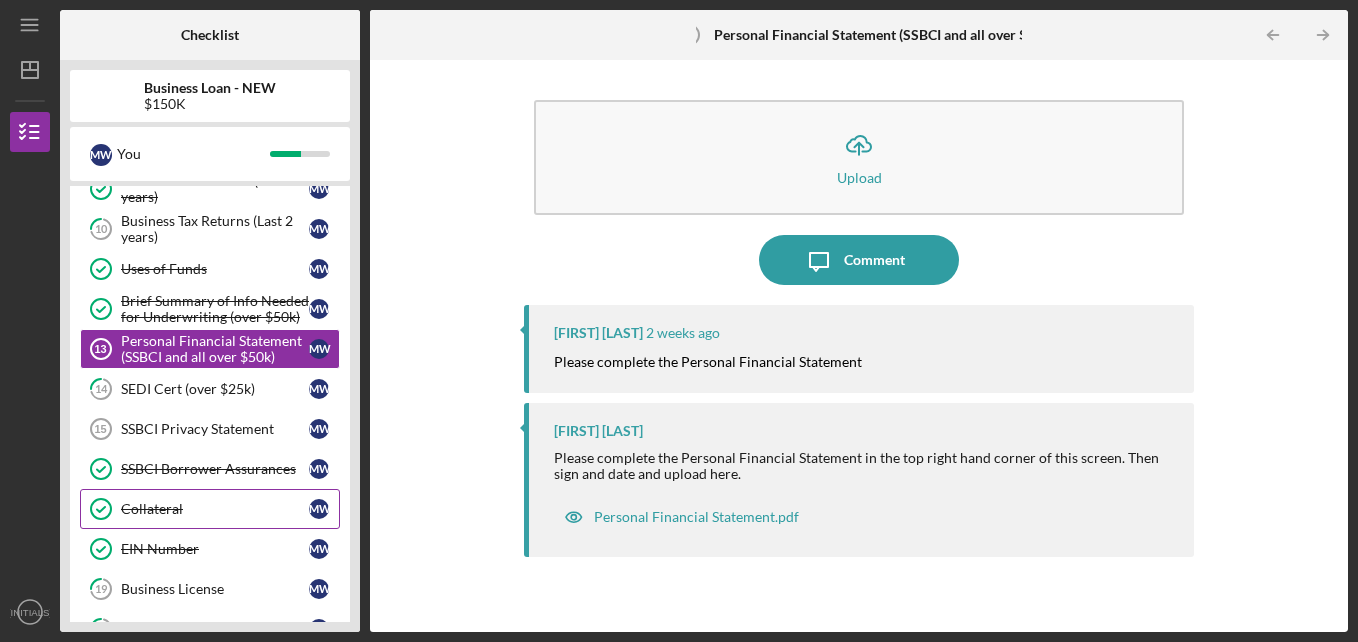 scroll, scrollTop: 300, scrollLeft: 0, axis: vertical 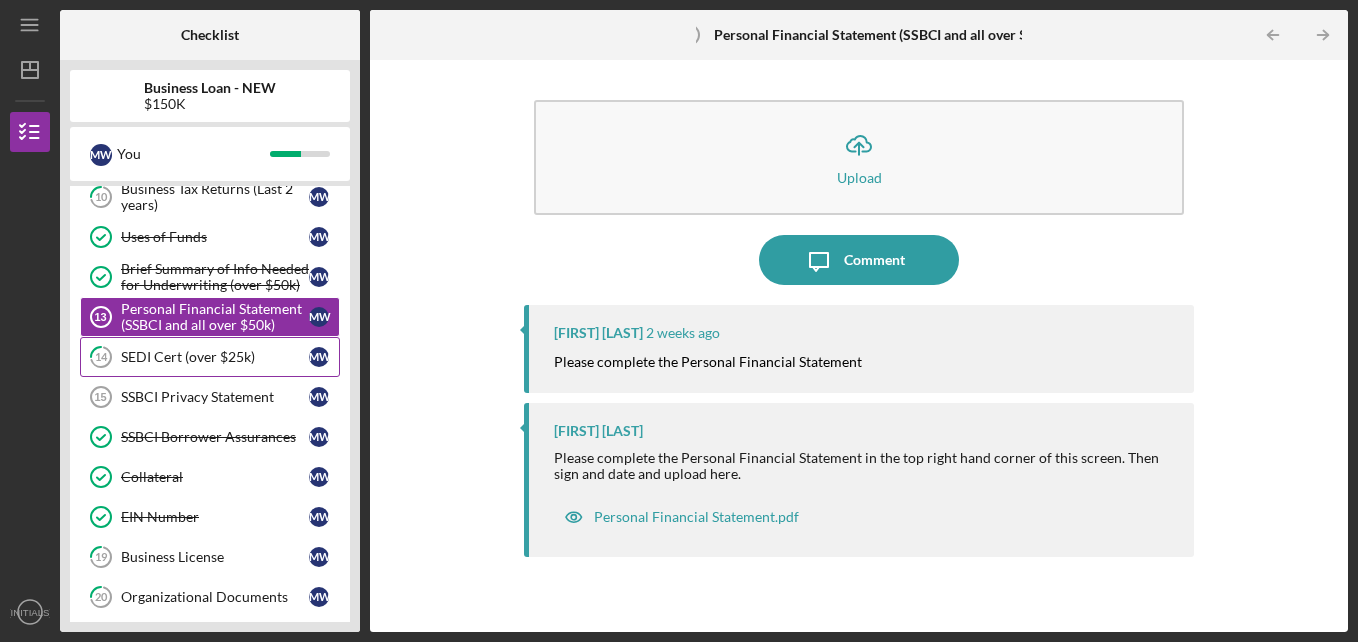 click on "14 SEDI Cert (over $25k) M W" at bounding box center [210, 357] 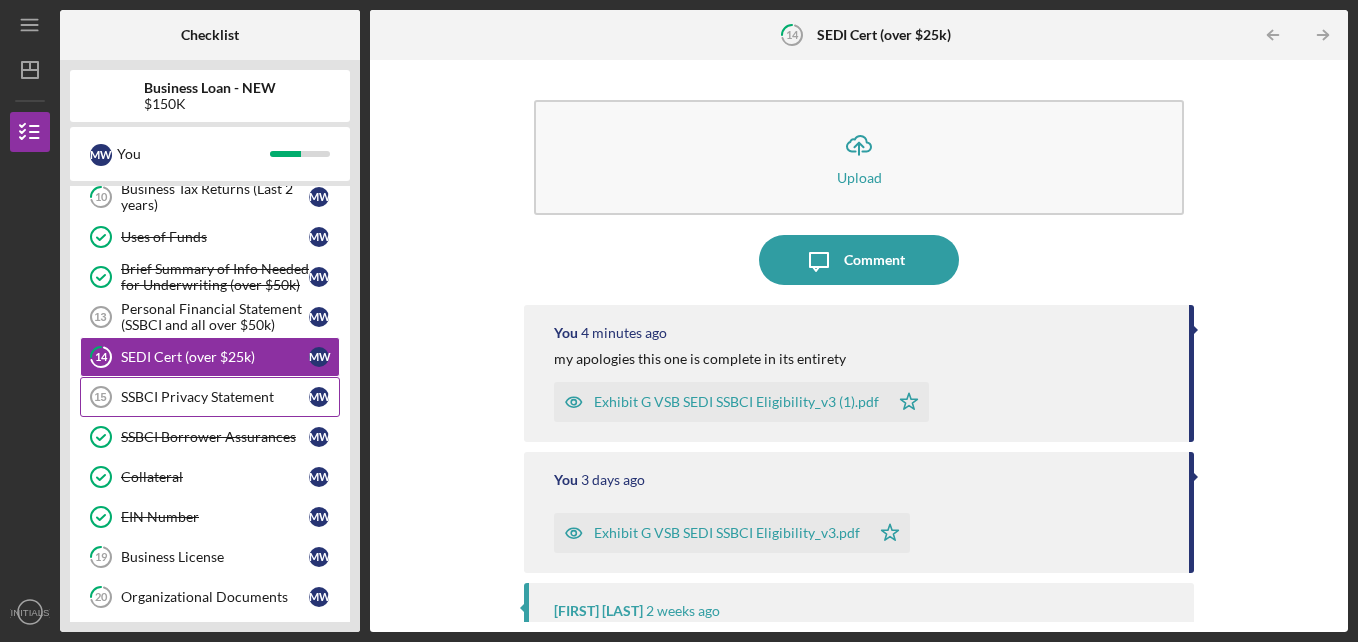 click on "SSBCI Privacy Statement" at bounding box center [215, 397] 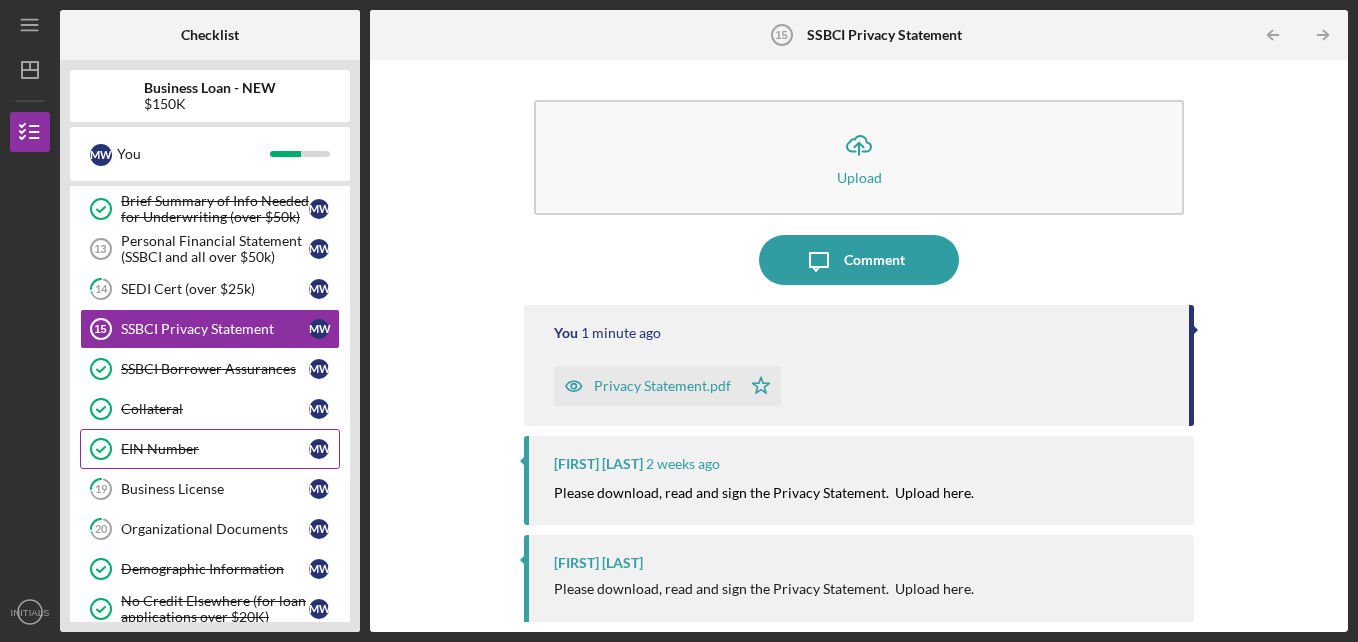 scroll, scrollTop: 600, scrollLeft: 0, axis: vertical 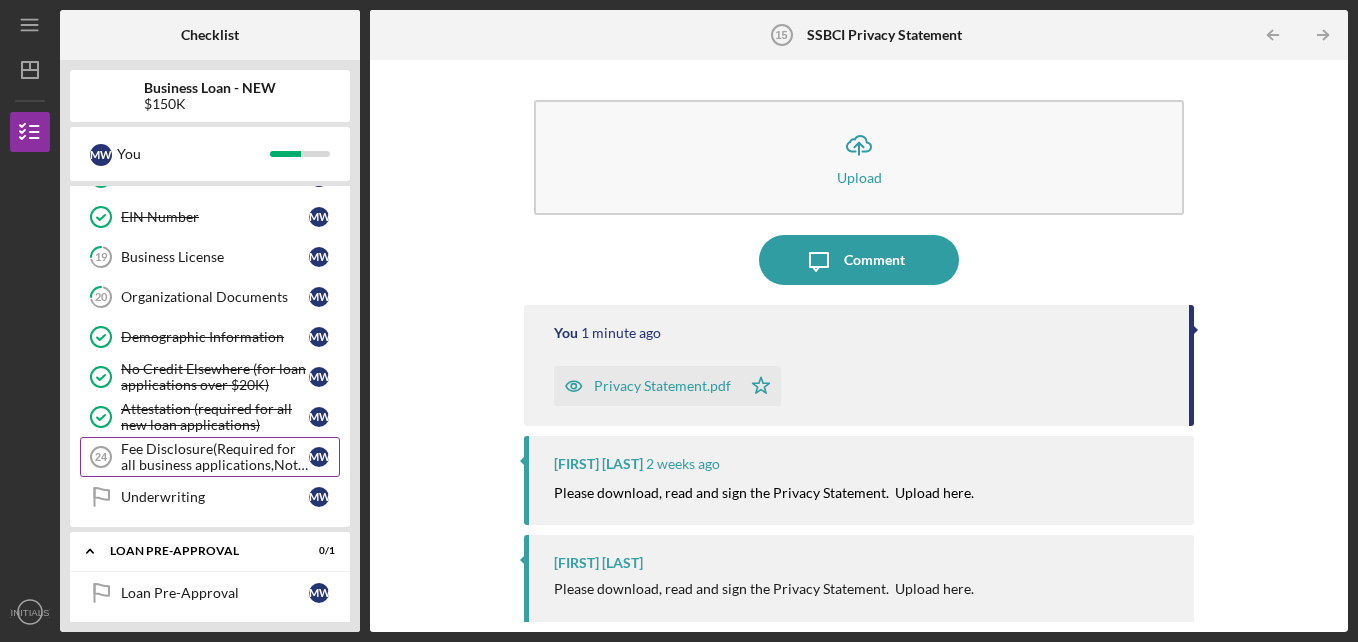 click on "Fee Disclosure(Required for all business applications,Not needed for Contractor loans)" at bounding box center (215, 457) 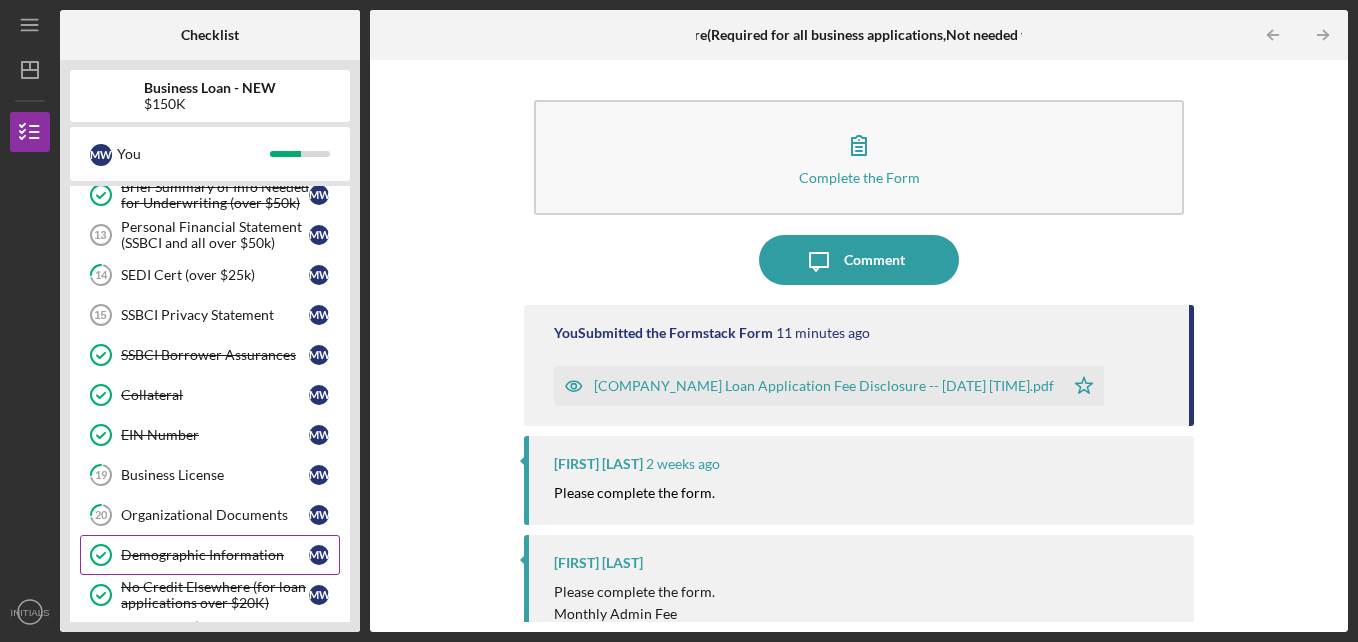scroll, scrollTop: 300, scrollLeft: 0, axis: vertical 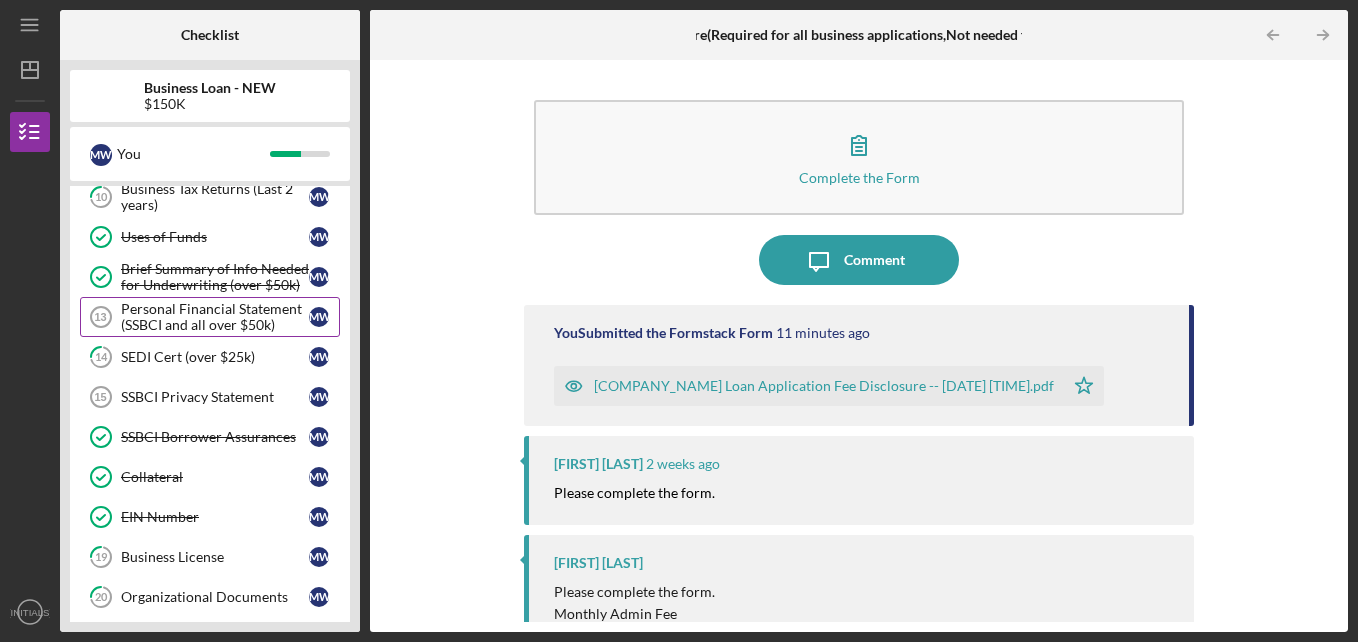 click on "Personal Financial Statement (SSBCI and all over $50k) 13 Personal Financial Statement (SSBCI and all over $50k) M W" at bounding box center (210, 317) 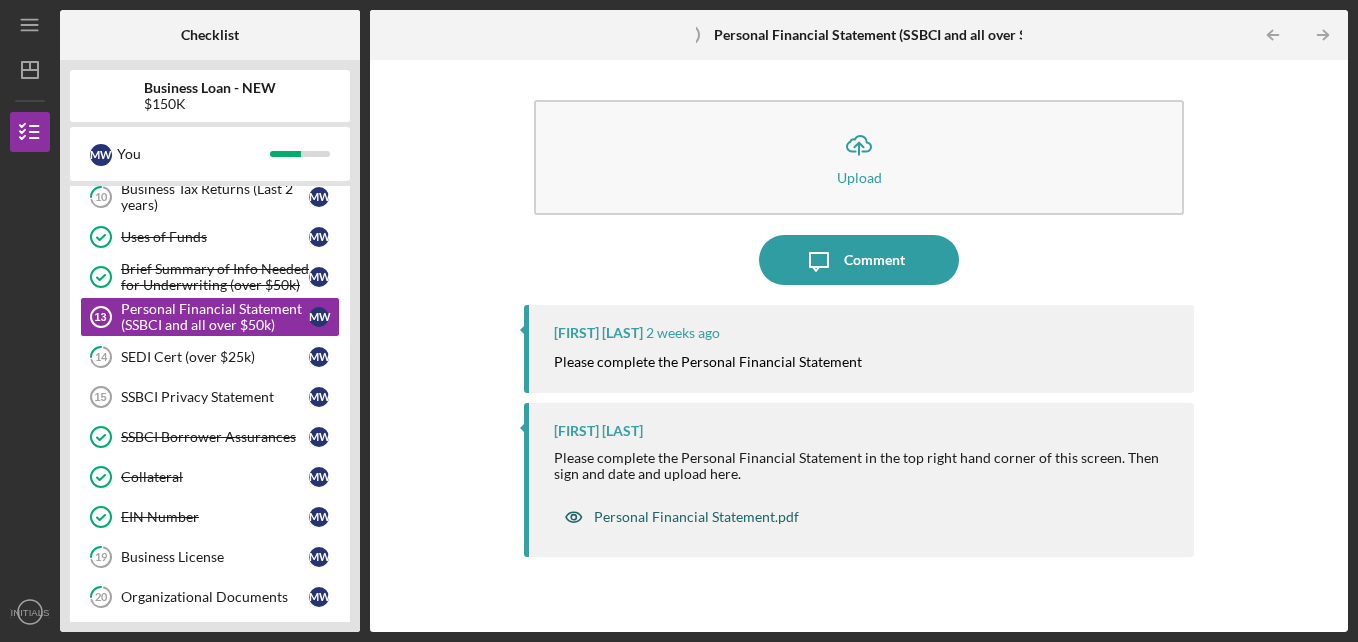 click on "Personal Financial Statement.pdf" at bounding box center (681, 517) 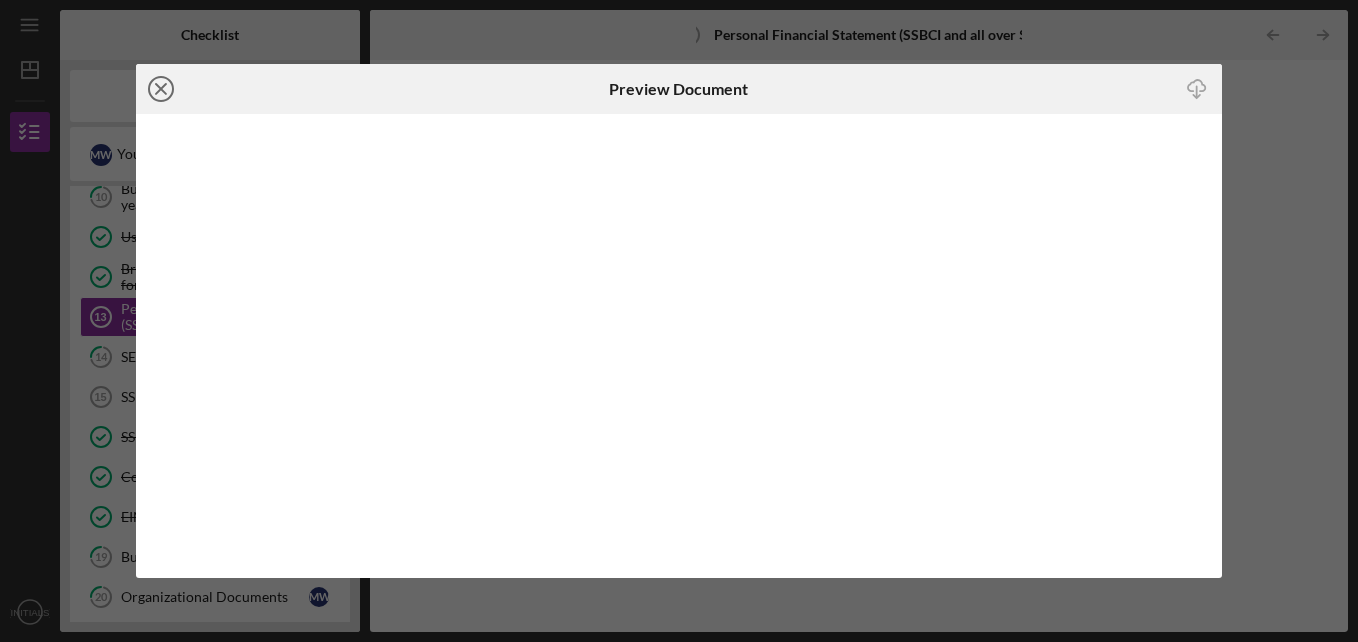 click on "Icon/Close" 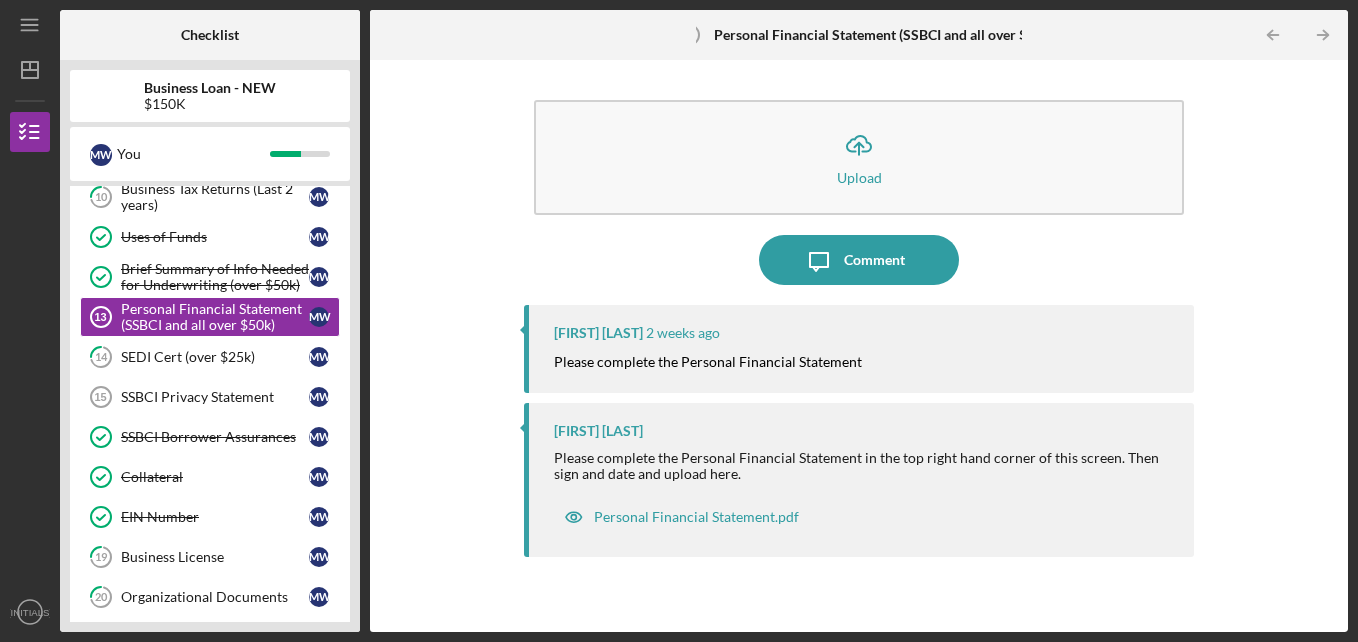 drag, startPoint x: 134, startPoint y: -28, endPoint x: 156, endPoint y: -74, distance: 50.990196 